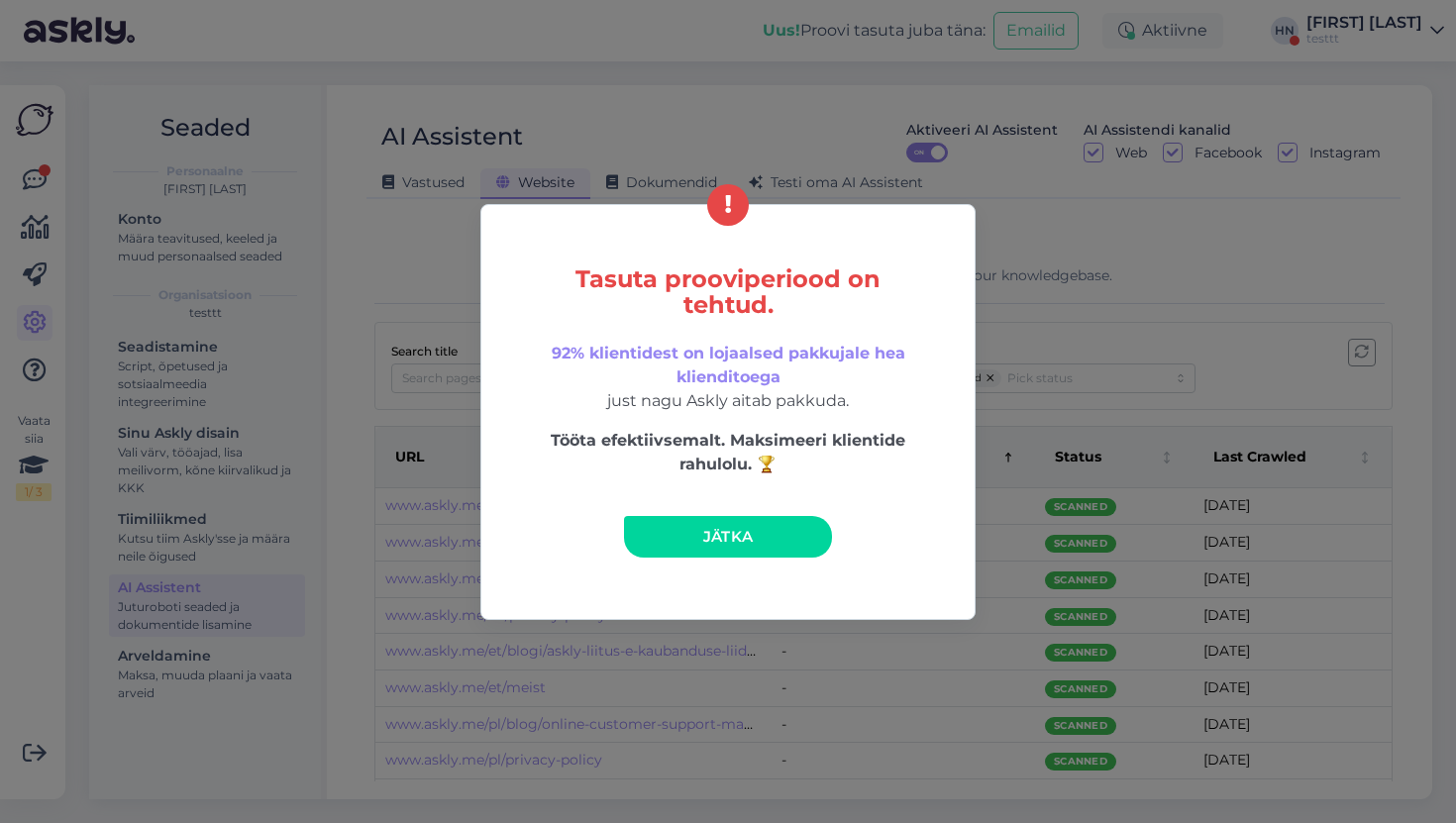 scroll, scrollTop: 0, scrollLeft: 0, axis: both 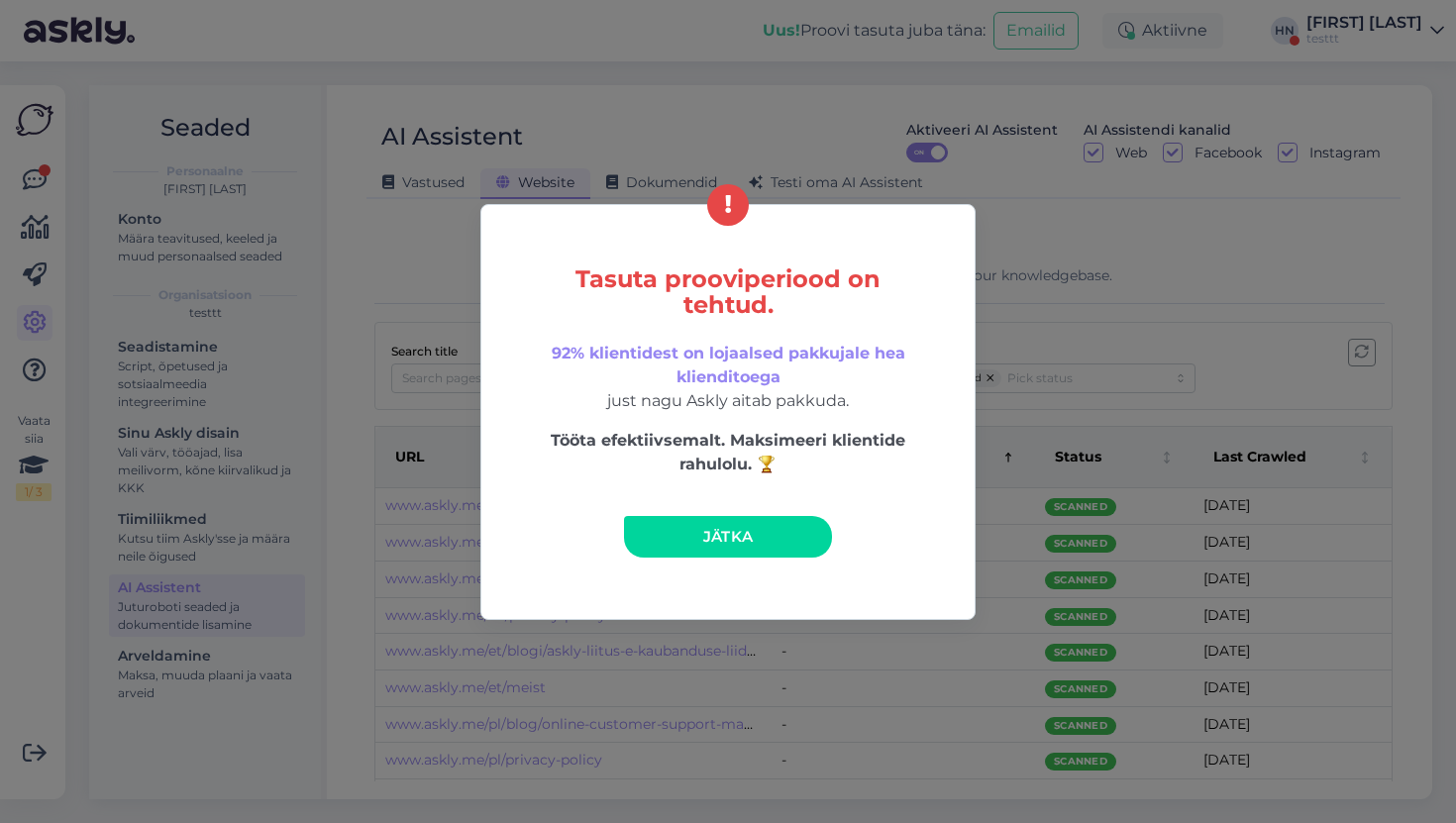 click on "Tasuta prooviperiood on tehtud. 92% klientidest on lojaalsed pakkujale hea klienditoega just nagu Askly aitab pakkuda. Tööta efektiivsemalt. Maksimeeri klientide rahulolu. 🏆 Jätka" at bounding box center [728, 412] 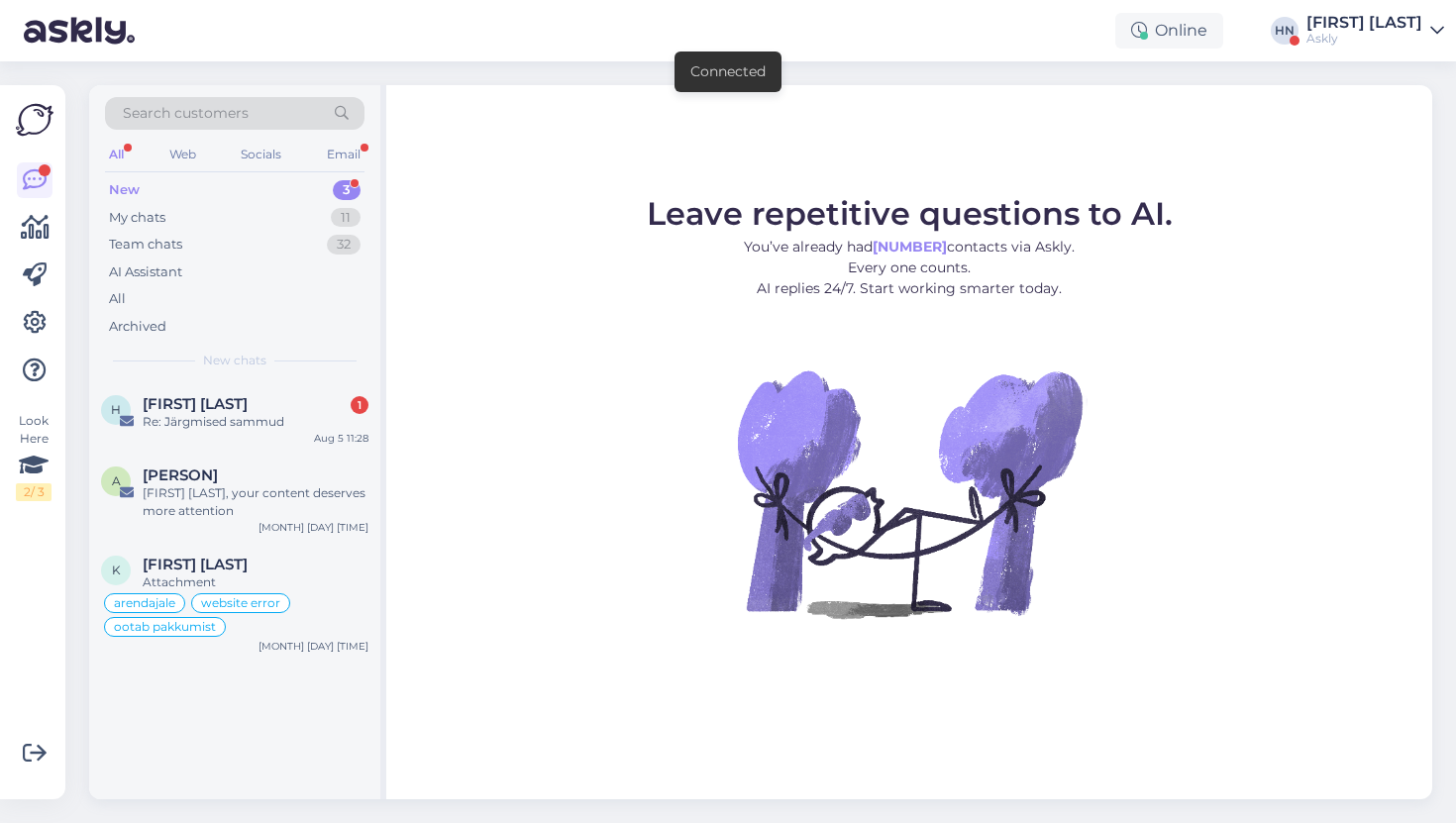 scroll, scrollTop: 0, scrollLeft: 0, axis: both 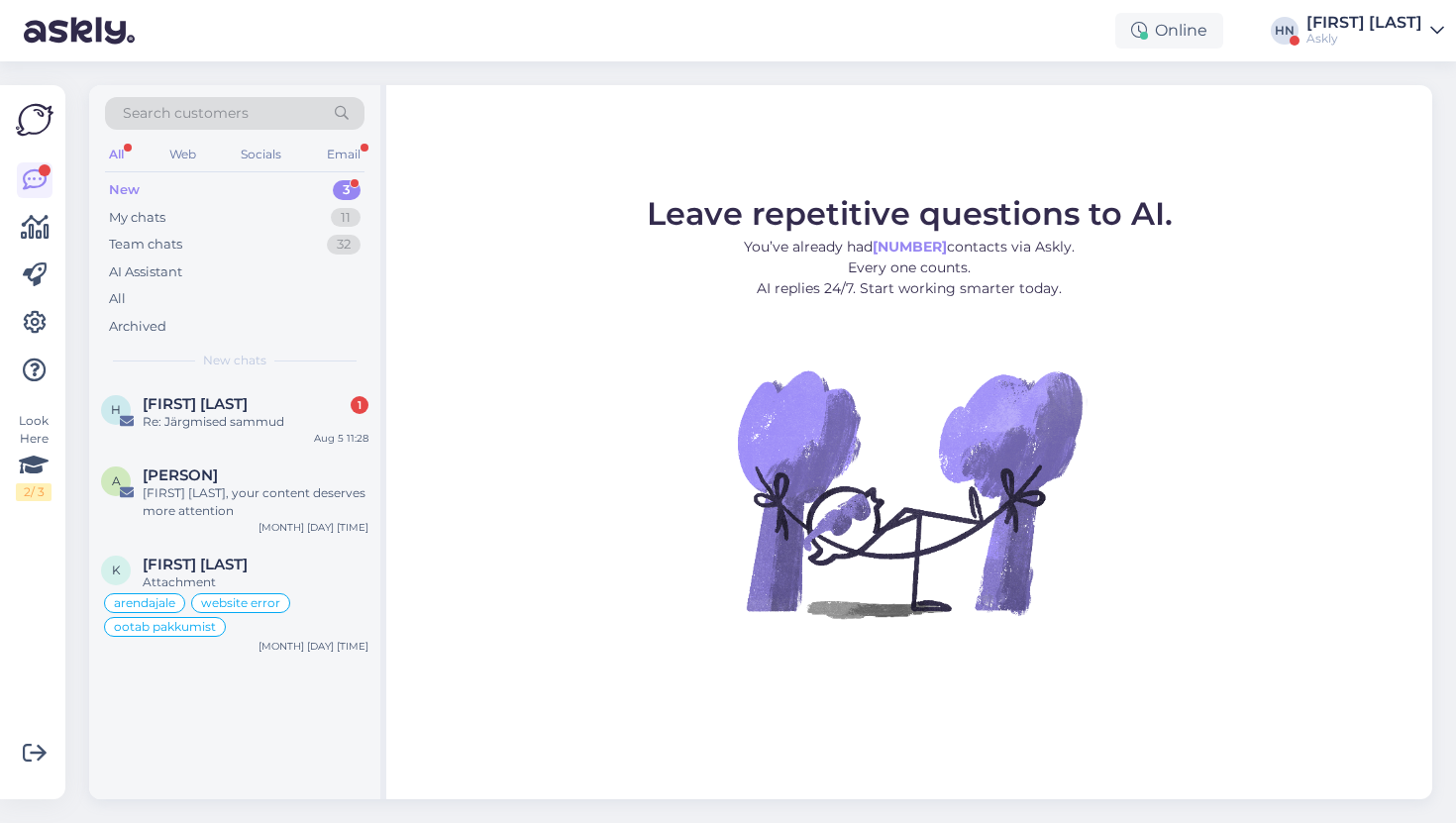 click on "Leave repetitive questions to AI. You’ve already had  [NUMBER]  contacts via Askly. Every one counts.  AI replies 24/7. Start working smarter today." at bounding box center (909, 257) 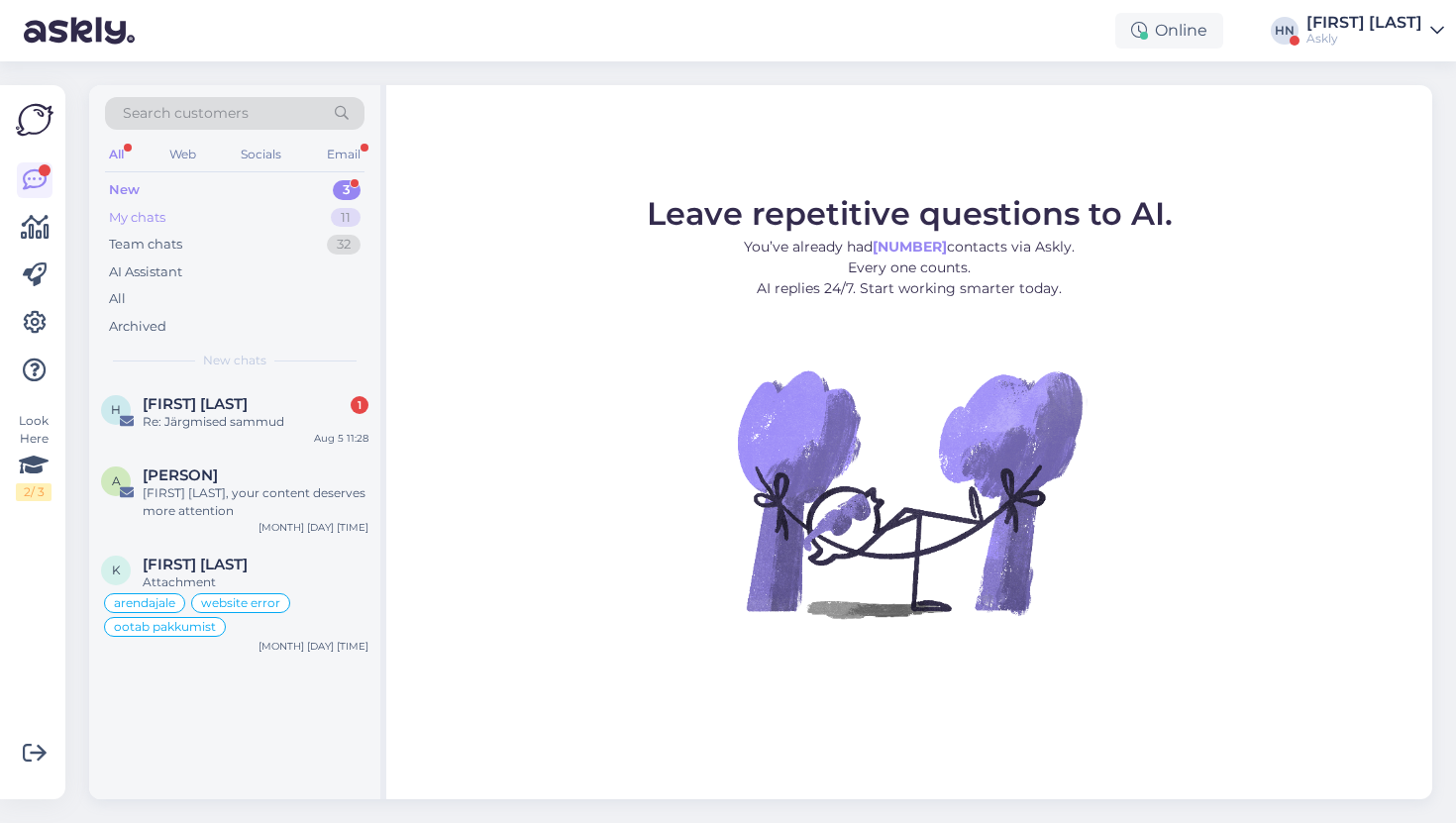 click on "My chats [NUMBER]" at bounding box center (235, 218) 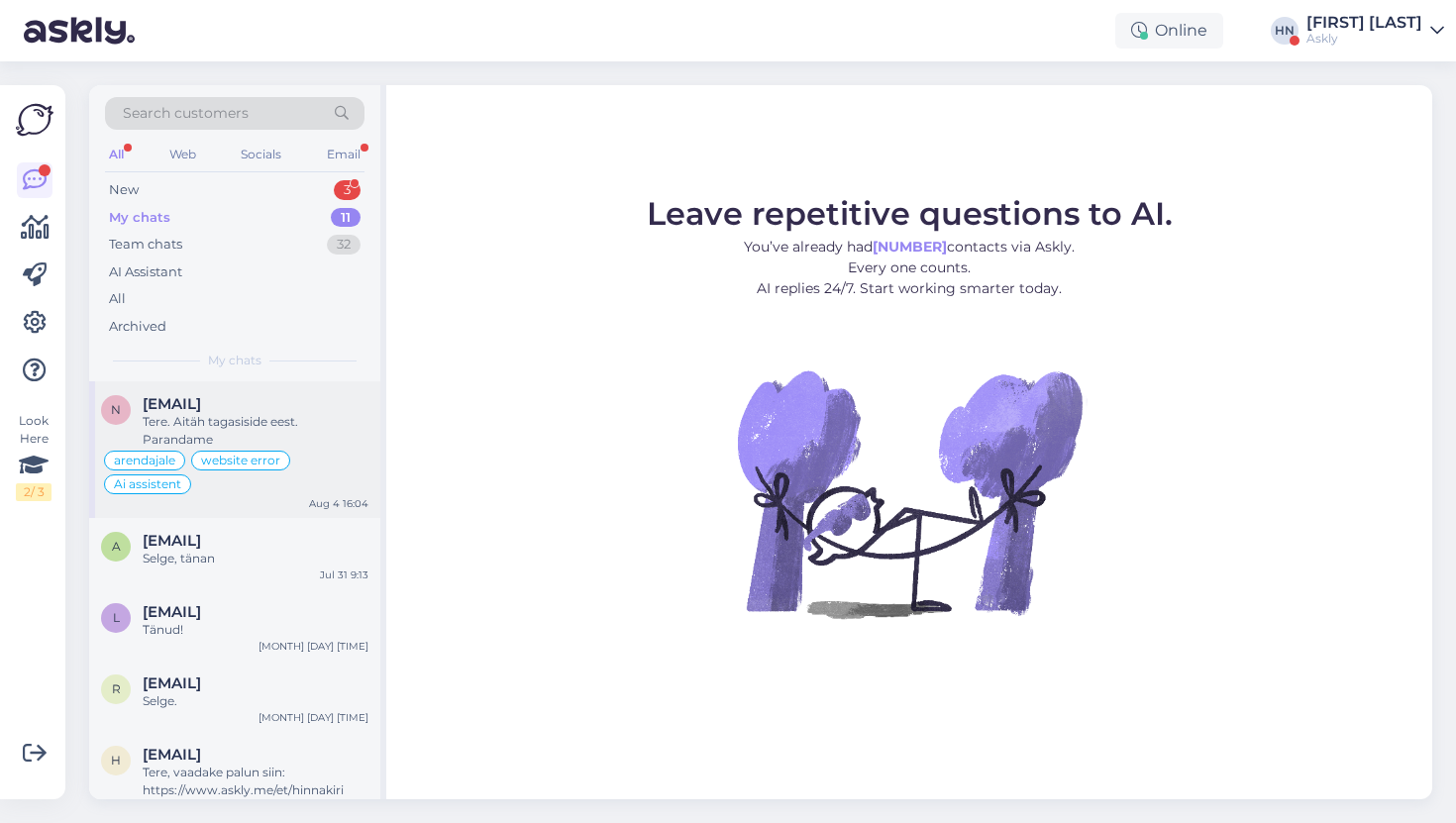 click on "[FIRST] [LAST], your content deserves more attention" at bounding box center [235, 450] 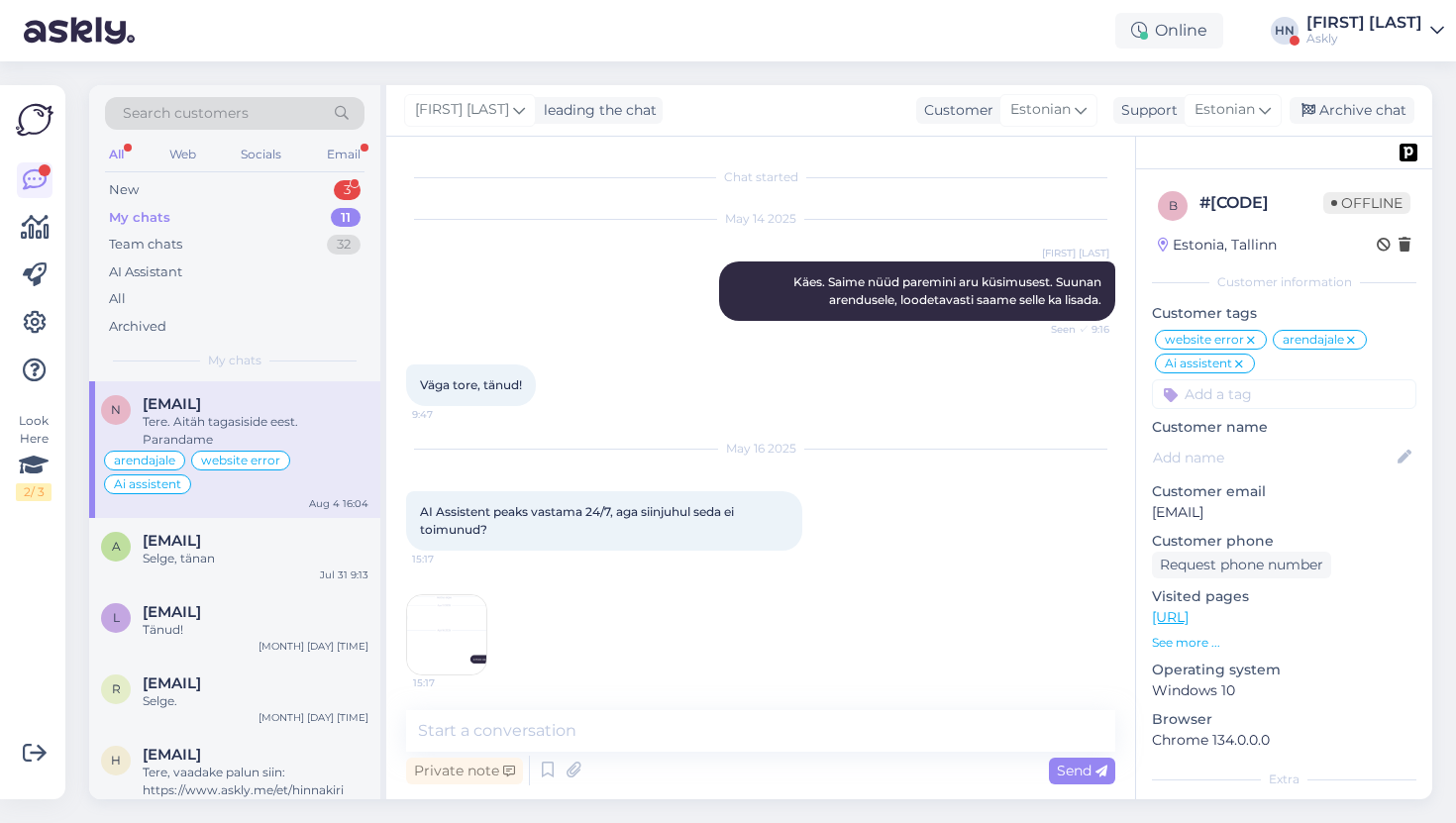 scroll, scrollTop: 14441, scrollLeft: 0, axis: vertical 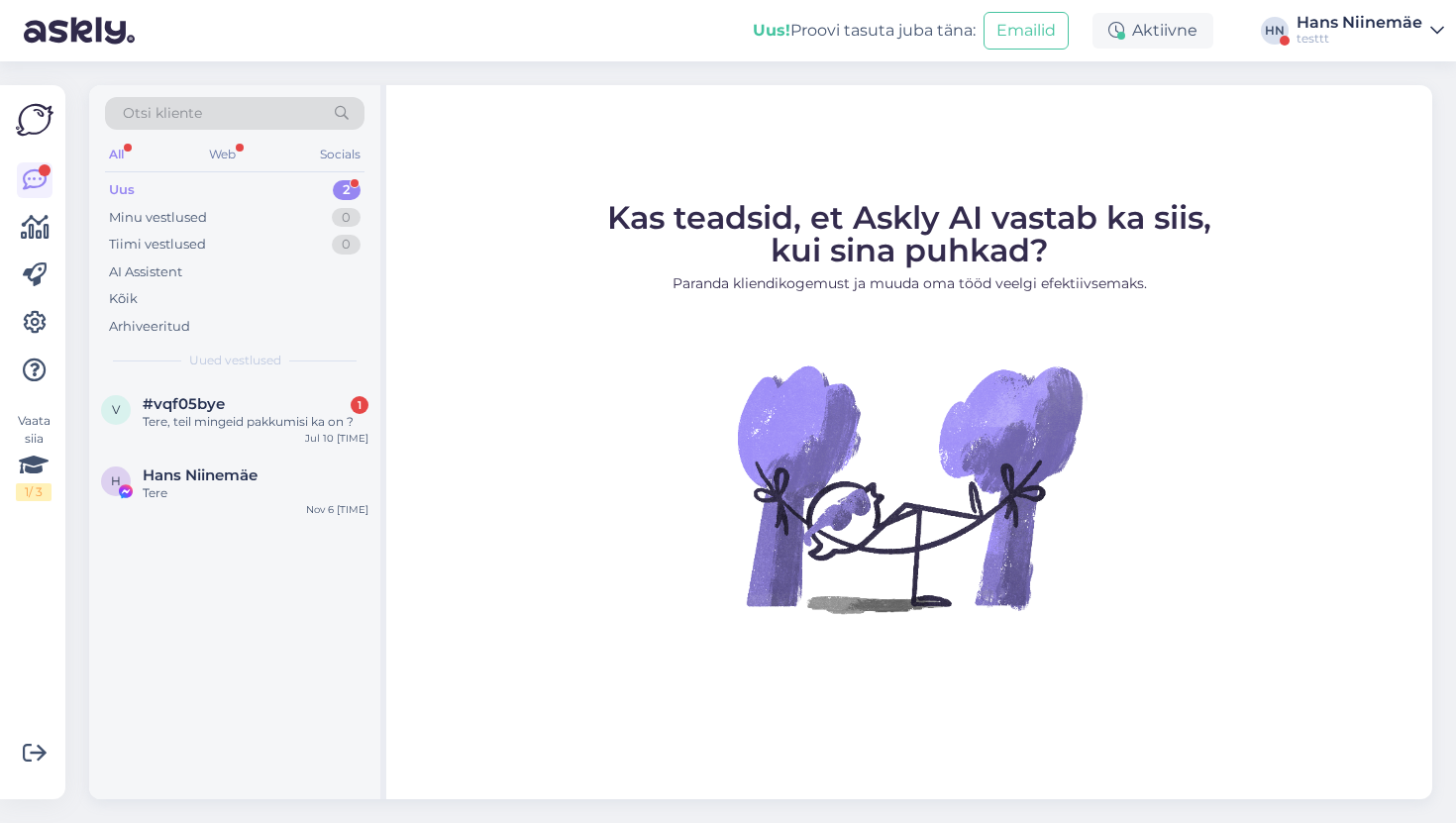click on "Vaata siia 1  / 3 Võimalused Veendu, et Askly loob sulle väärtust. Sulge     Ühenda FB ja IG sõnumid     Lisa keeled, mida valdad.     Lisa tööajad. Vastamiseks oma nutiseadmest lae alla Askly iOS-i vi Android’i rakendus." at bounding box center [33, 442] 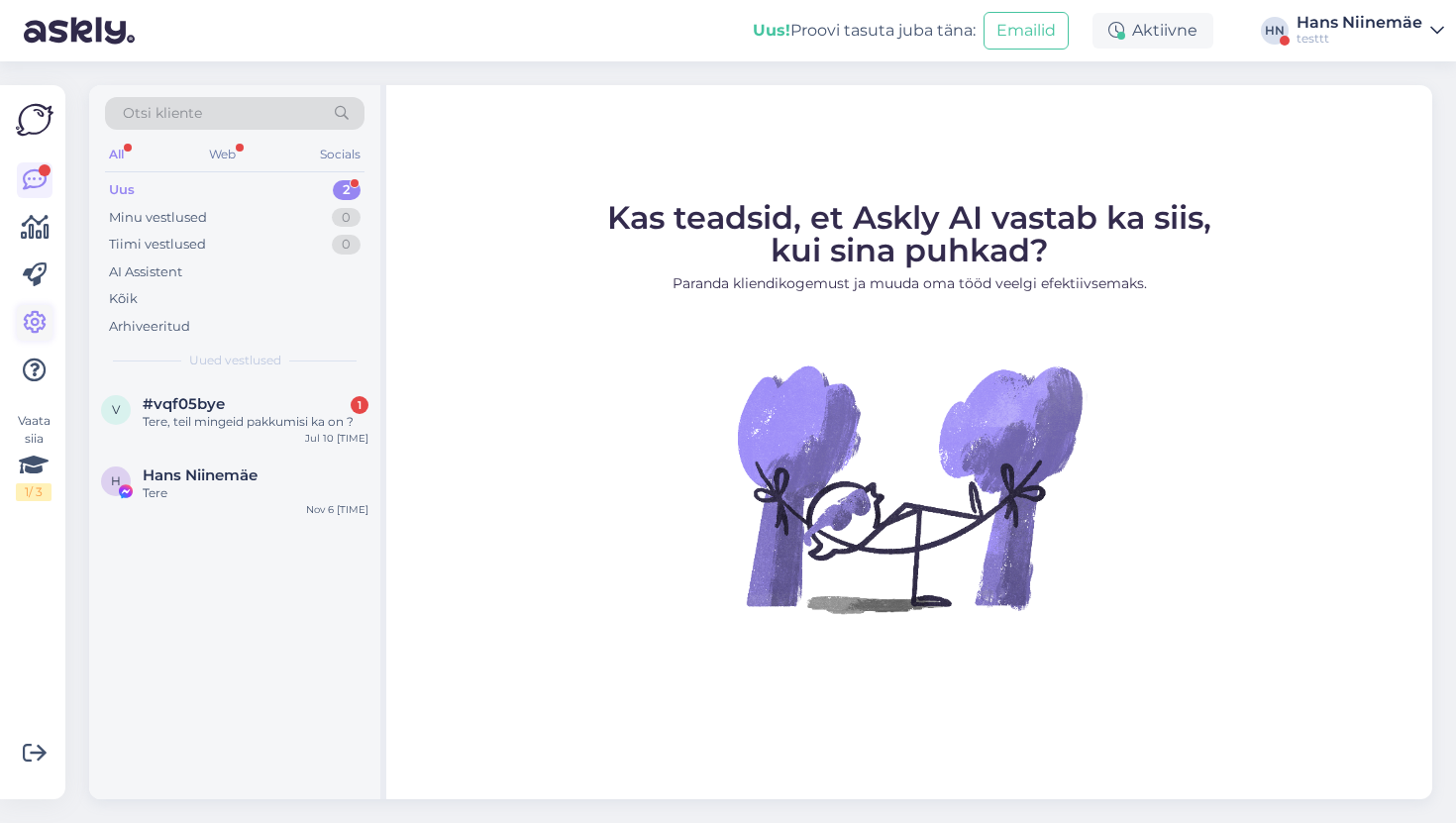 click at bounding box center (35, 323) 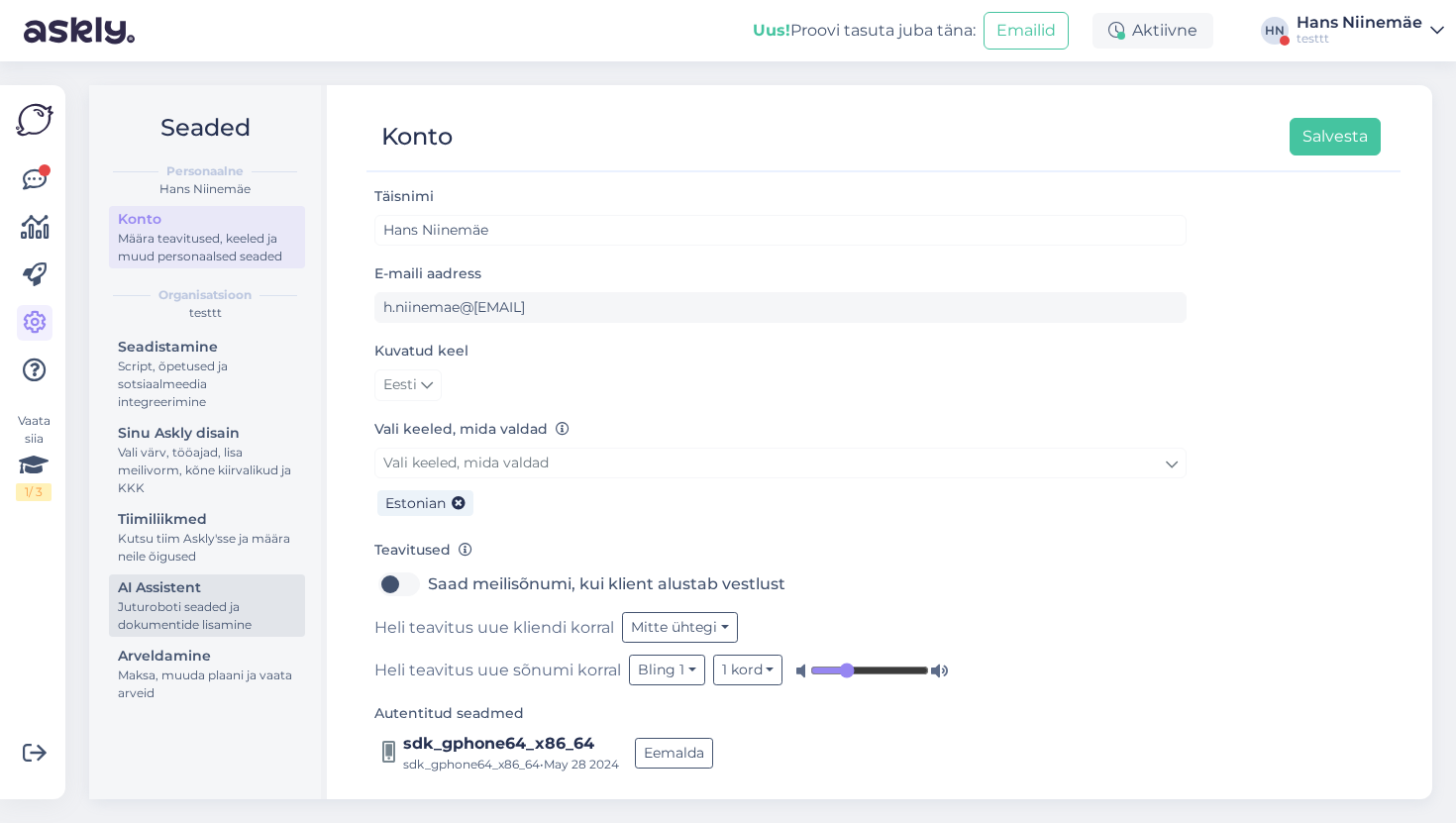click on "Juturoboti seaded ja dokumentide lisamine" at bounding box center [207, 616] 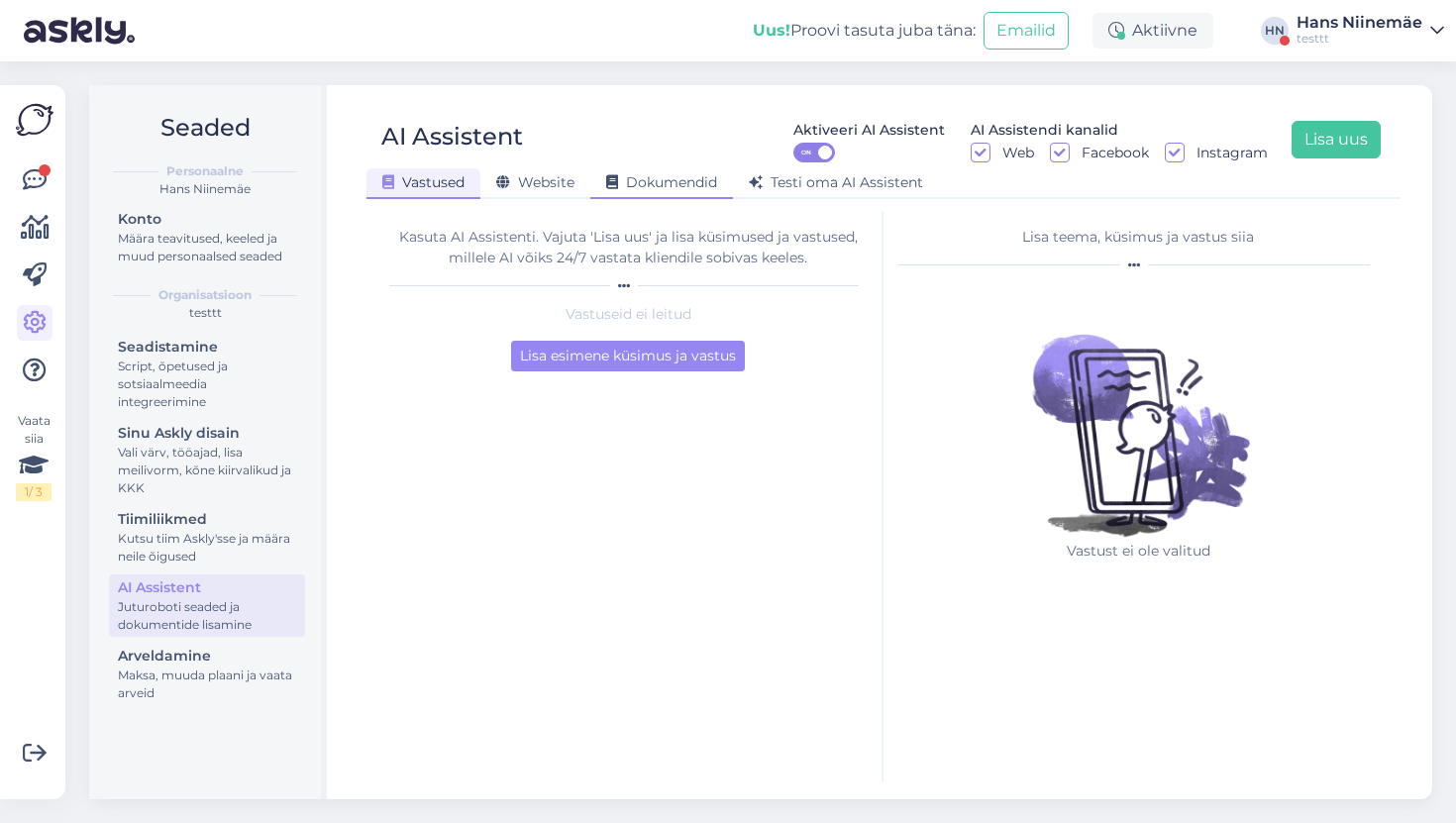 click on "Dokumendid" at bounding box center (662, 182) 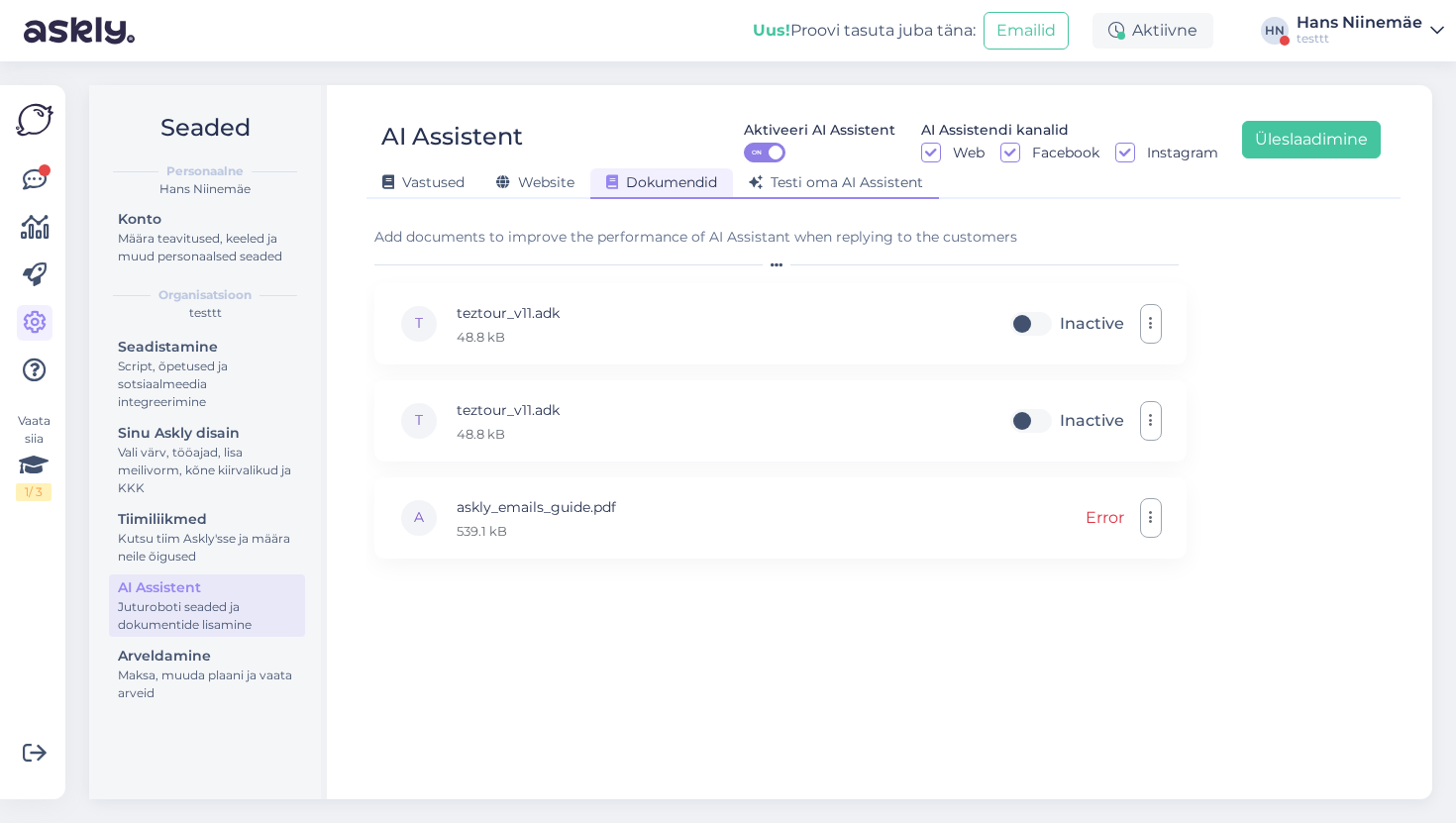 click on "Testi oma AI Assistent" at bounding box center (836, 182) 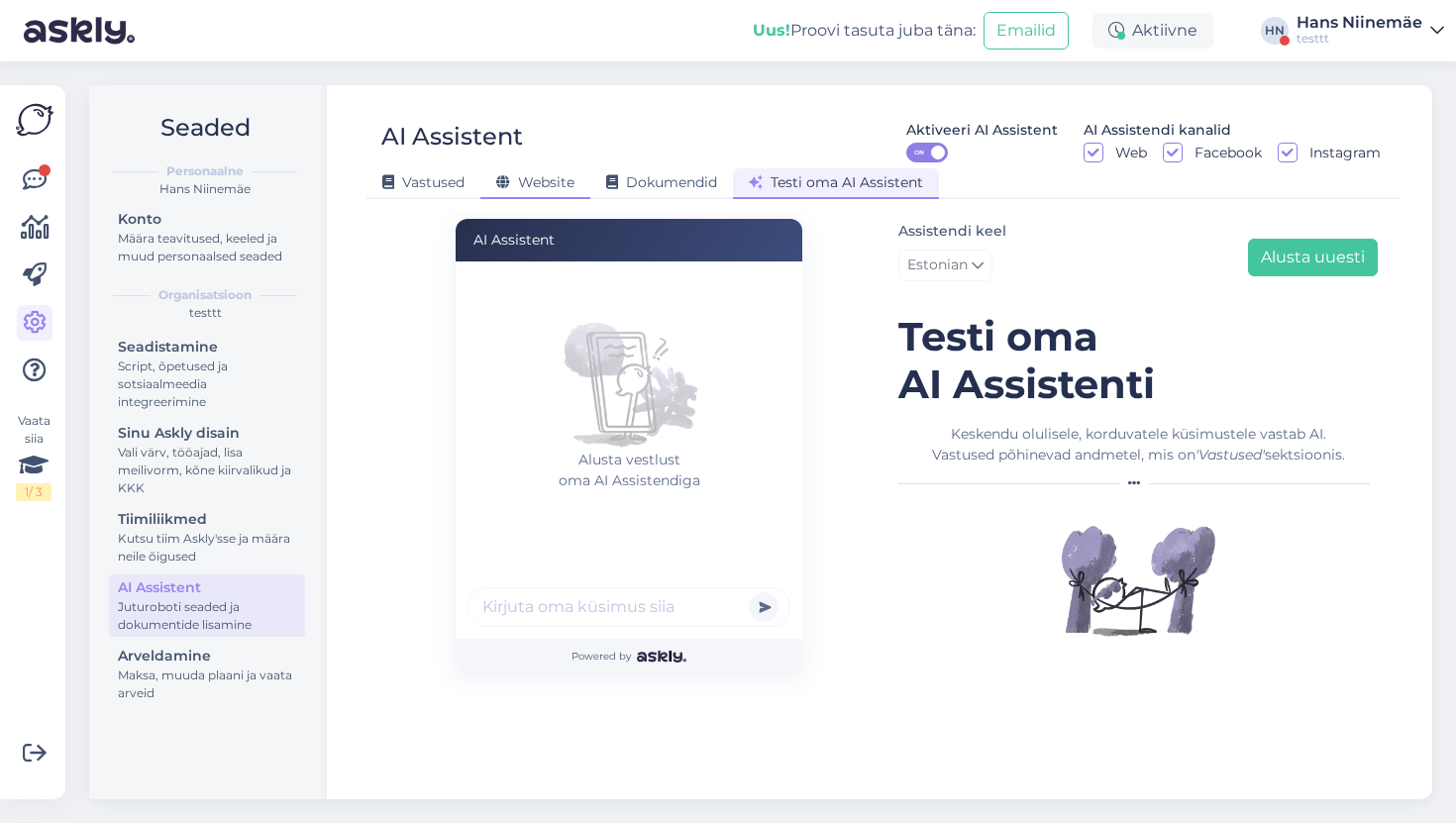 click on "Website" at bounding box center [535, 183] 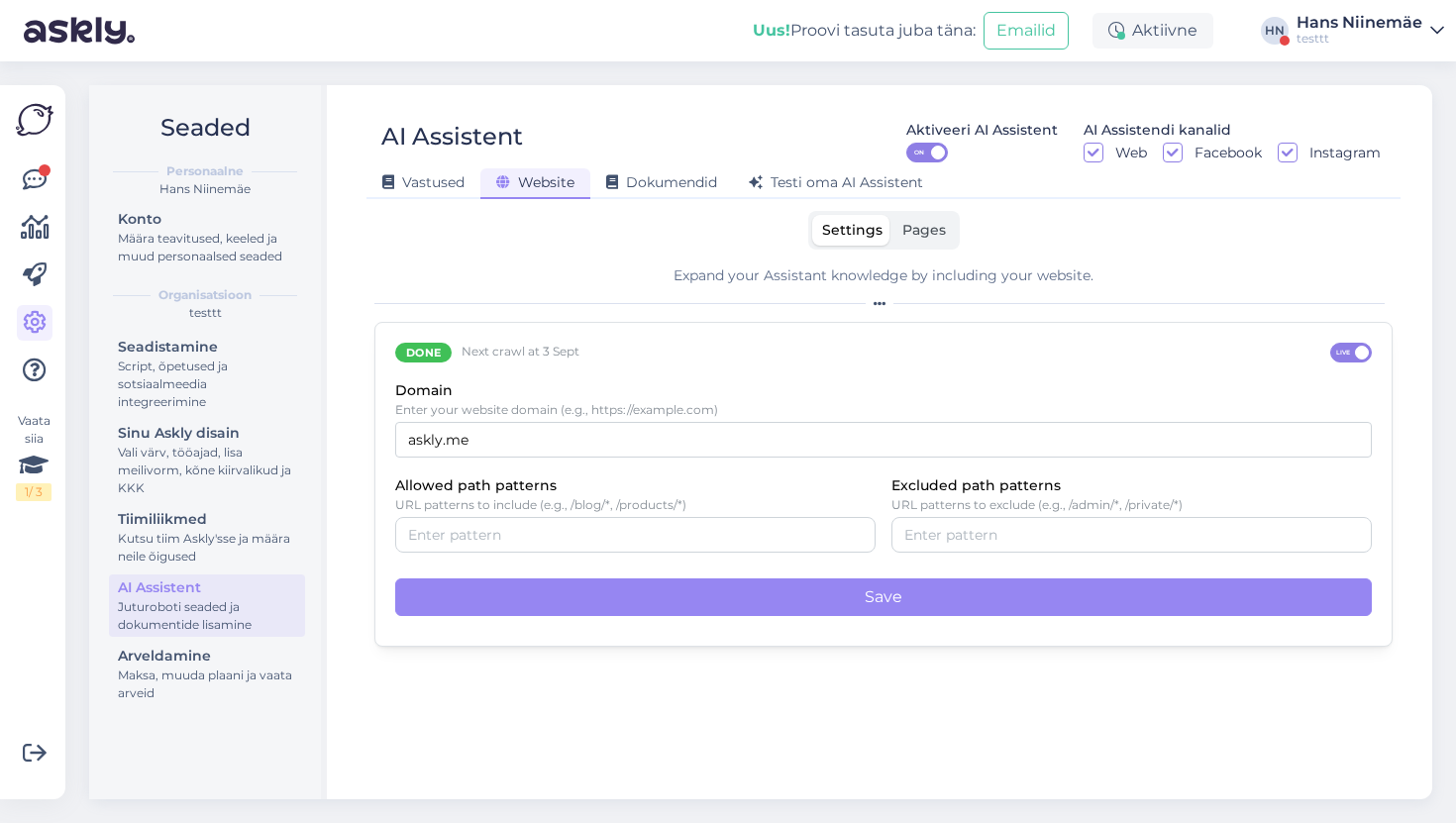 click on "Expand your Assistant knowledge by including your website. Done Next crawl at 3 Sept LIVE Domain Enter your website domain (e.g., https://example.com) askly.me Allowed path patterns URL patterns to include (e.g., /blog/*, /products/*) Excluded path patterns URL patterns to exclude (e.g., /admin/*, /private/*) Save" at bounding box center (884, 456) 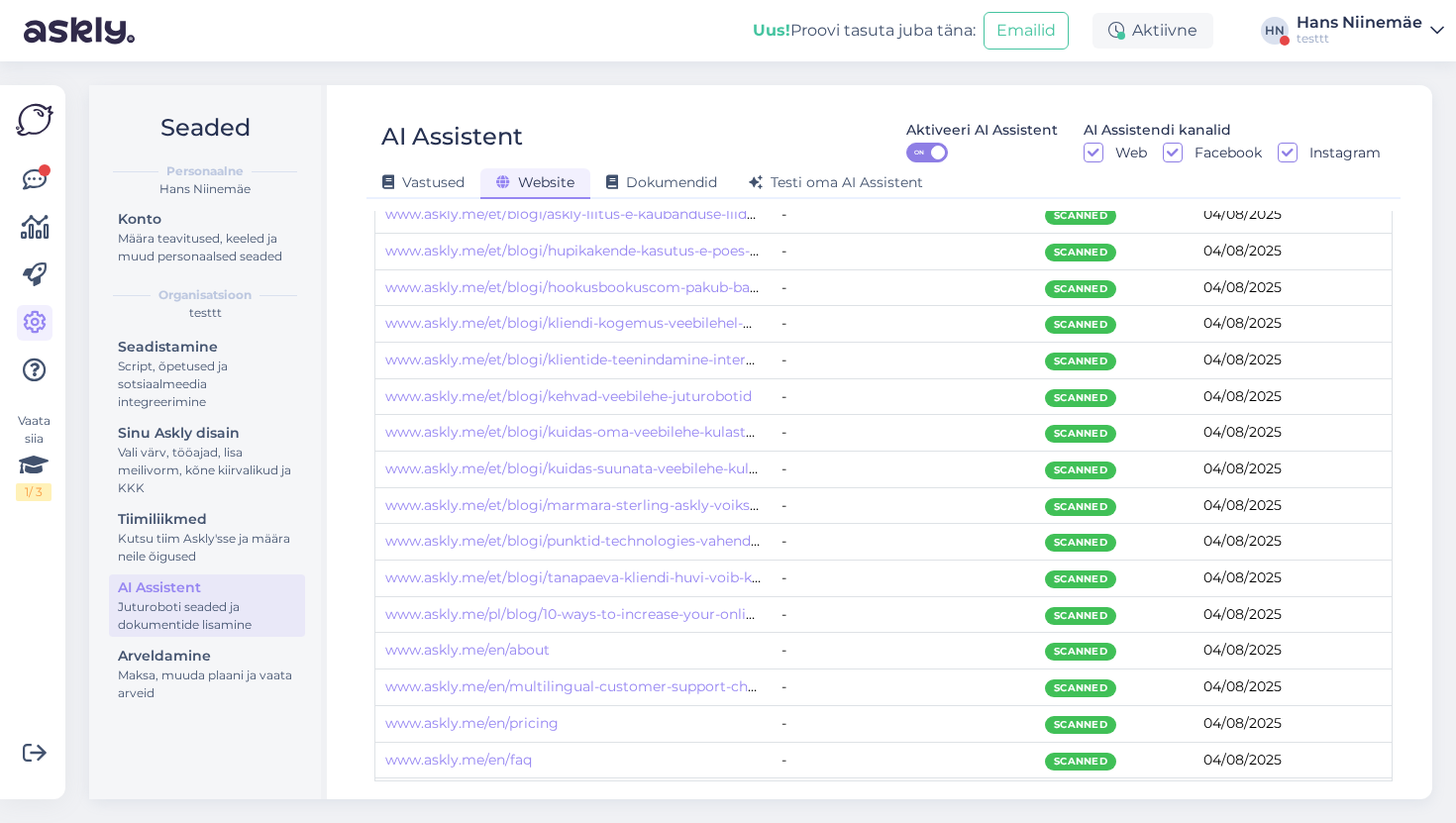 scroll, scrollTop: 0, scrollLeft: 0, axis: both 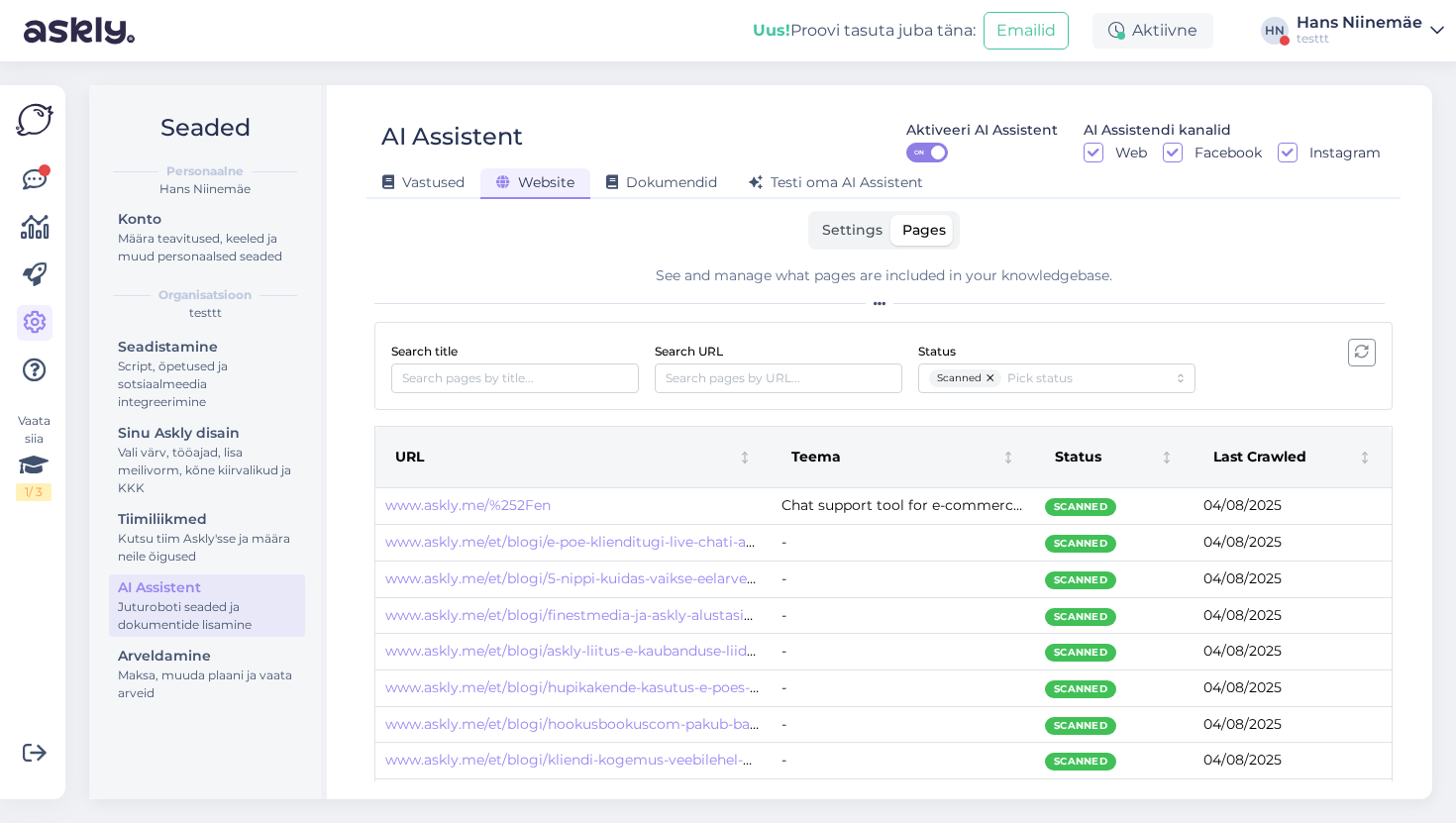 click at bounding box center (1362, 353) 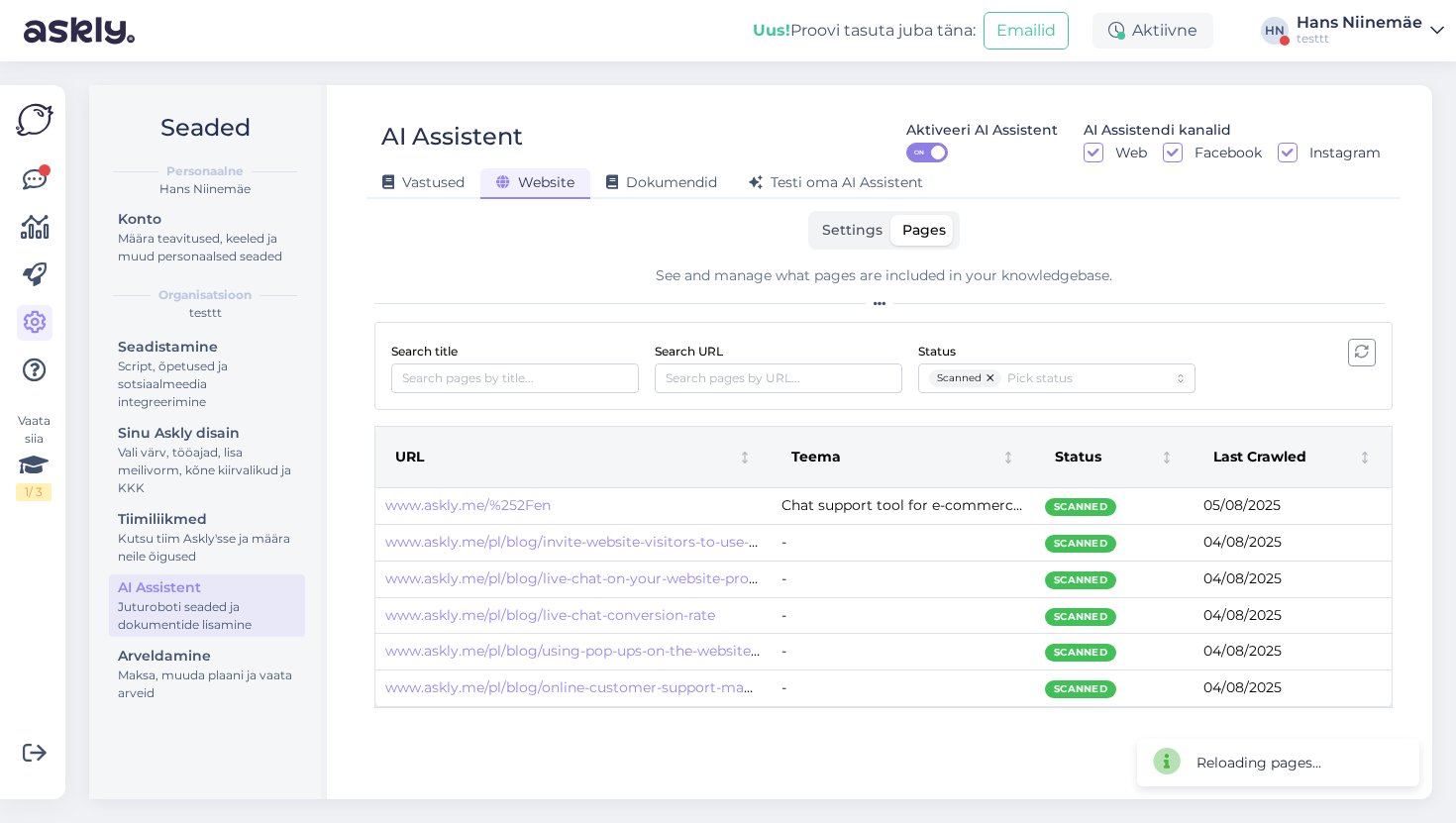 click at bounding box center [1362, 353] 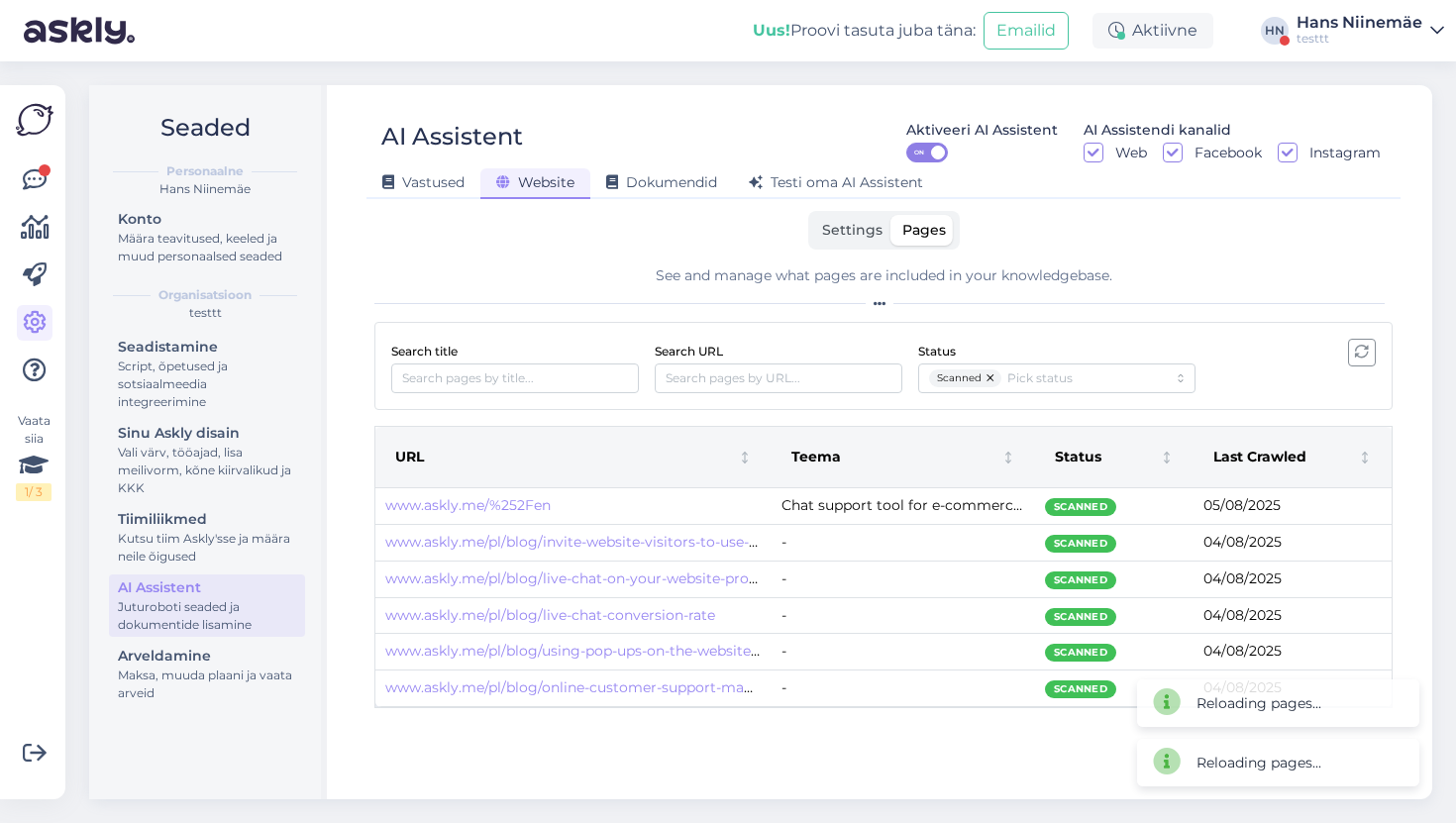 click at bounding box center [1362, 353] 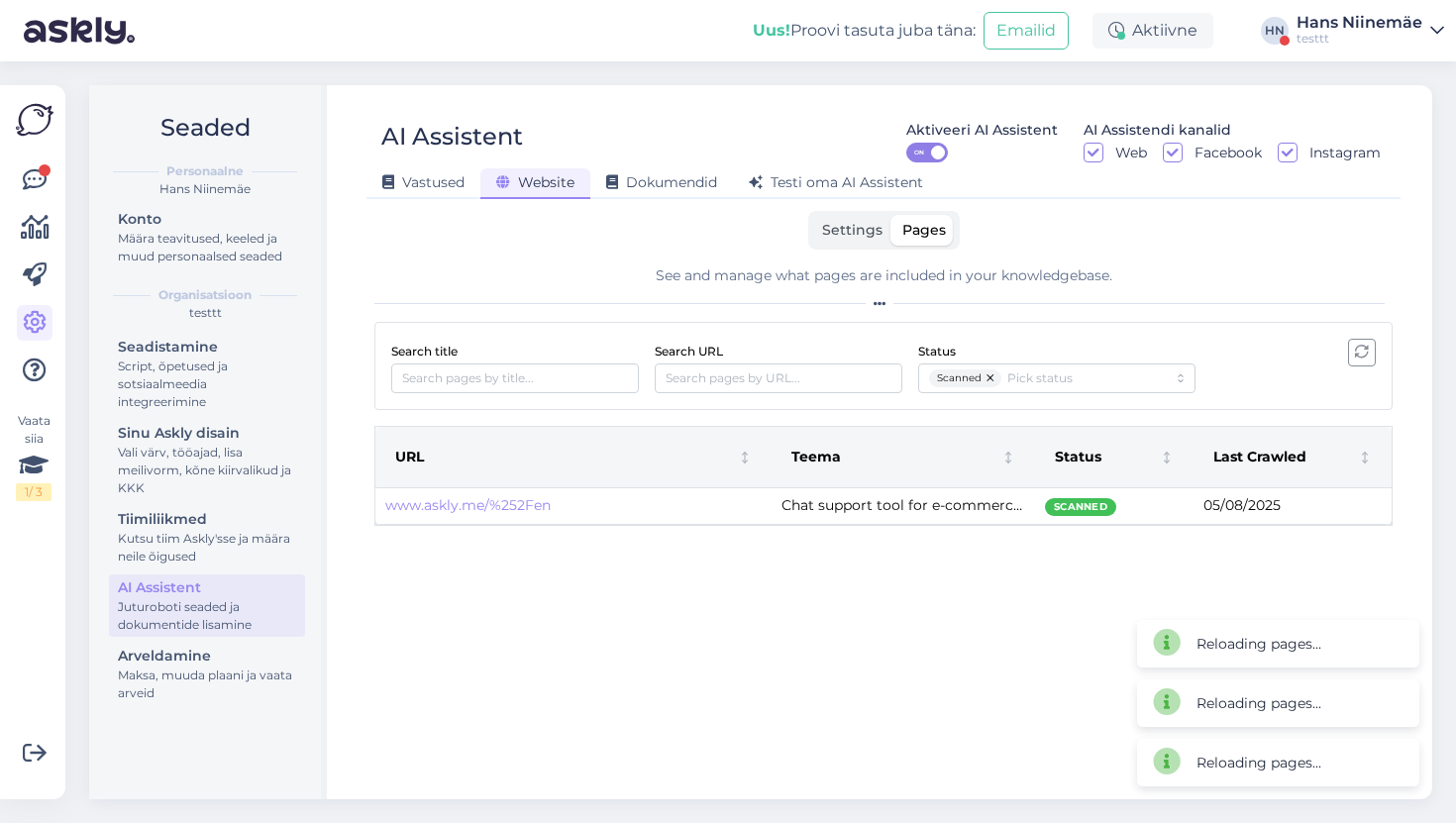 click at bounding box center (1362, 353) 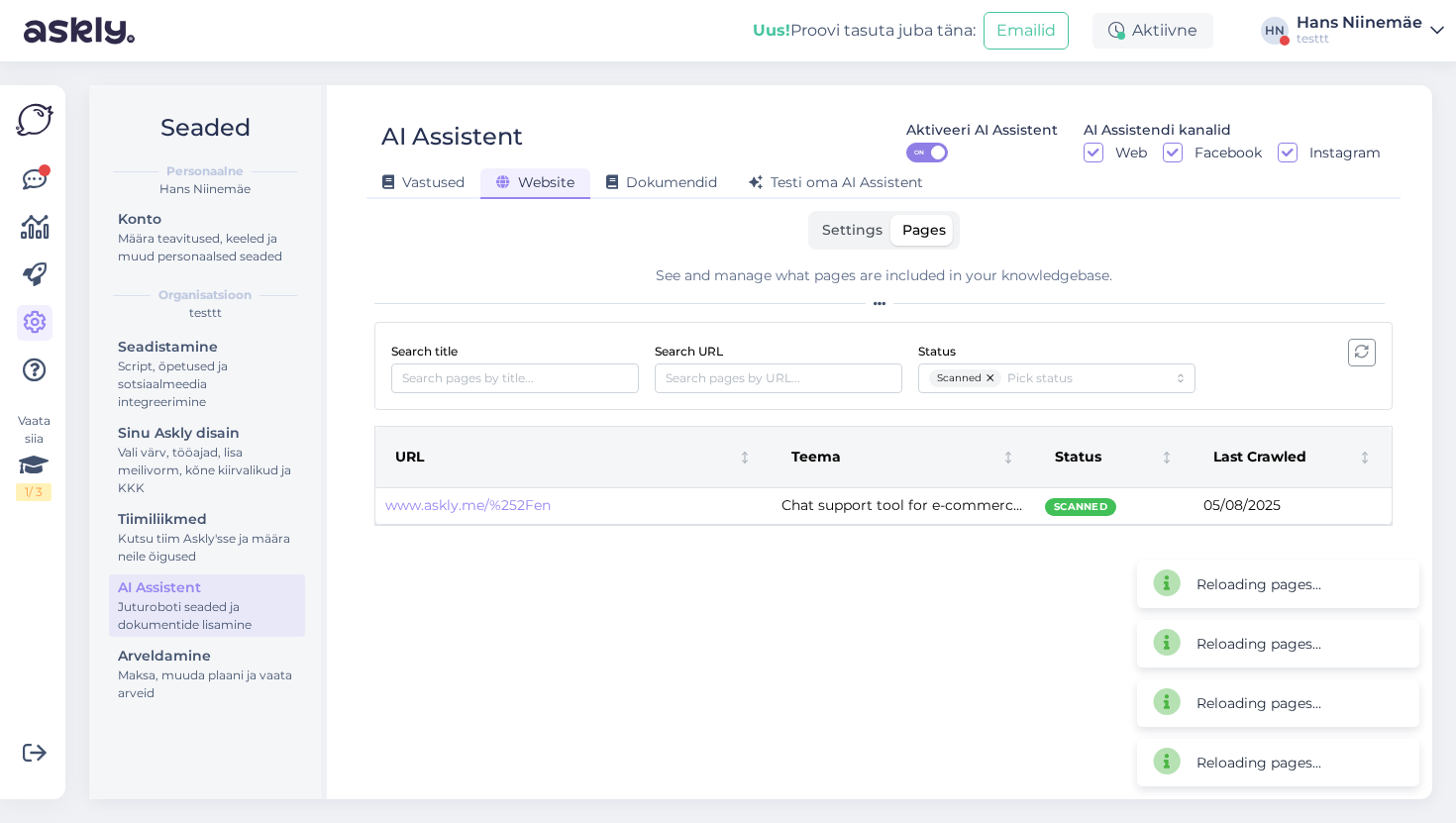 click at bounding box center [1362, 353] 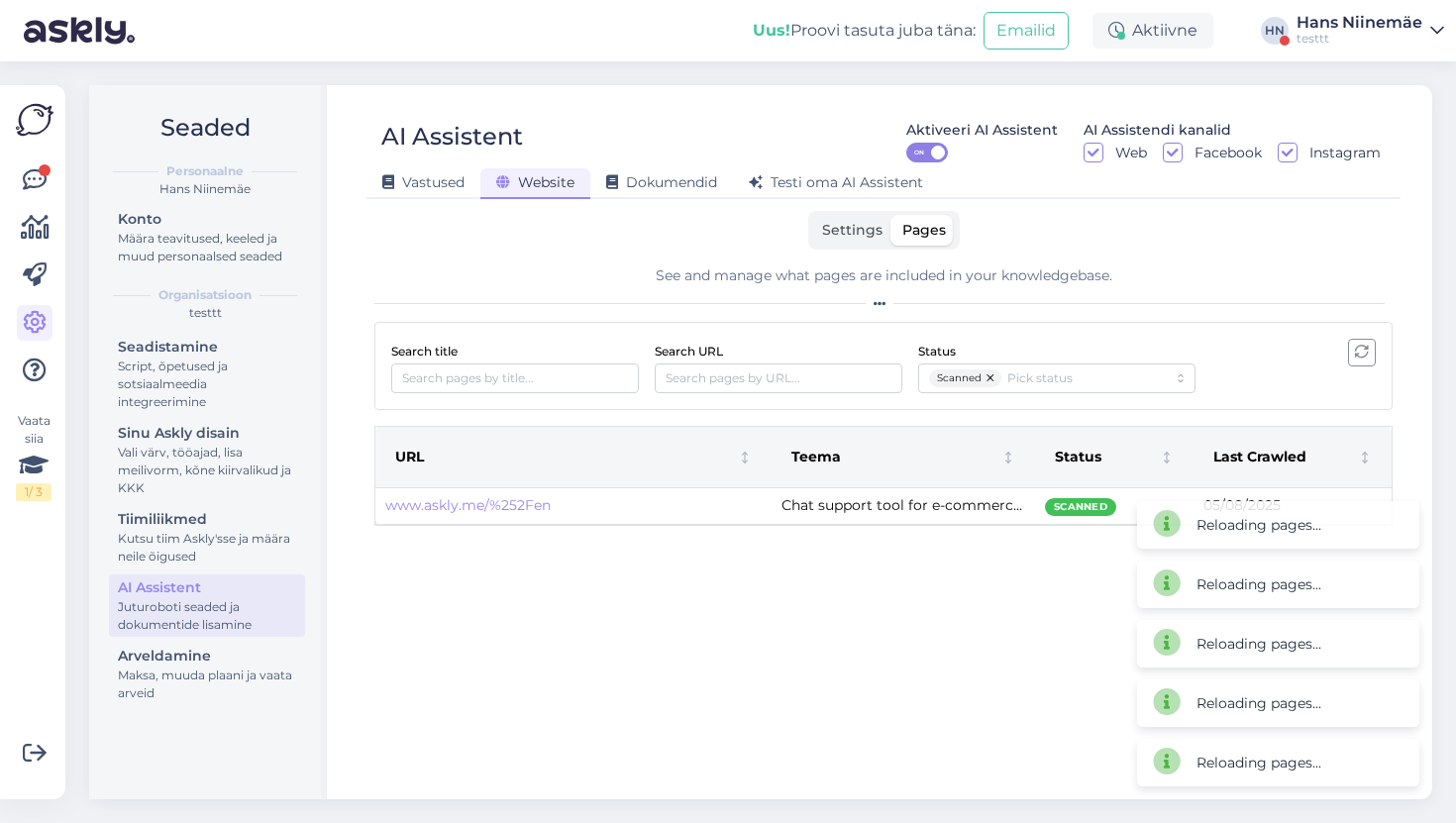click at bounding box center [991, 378] 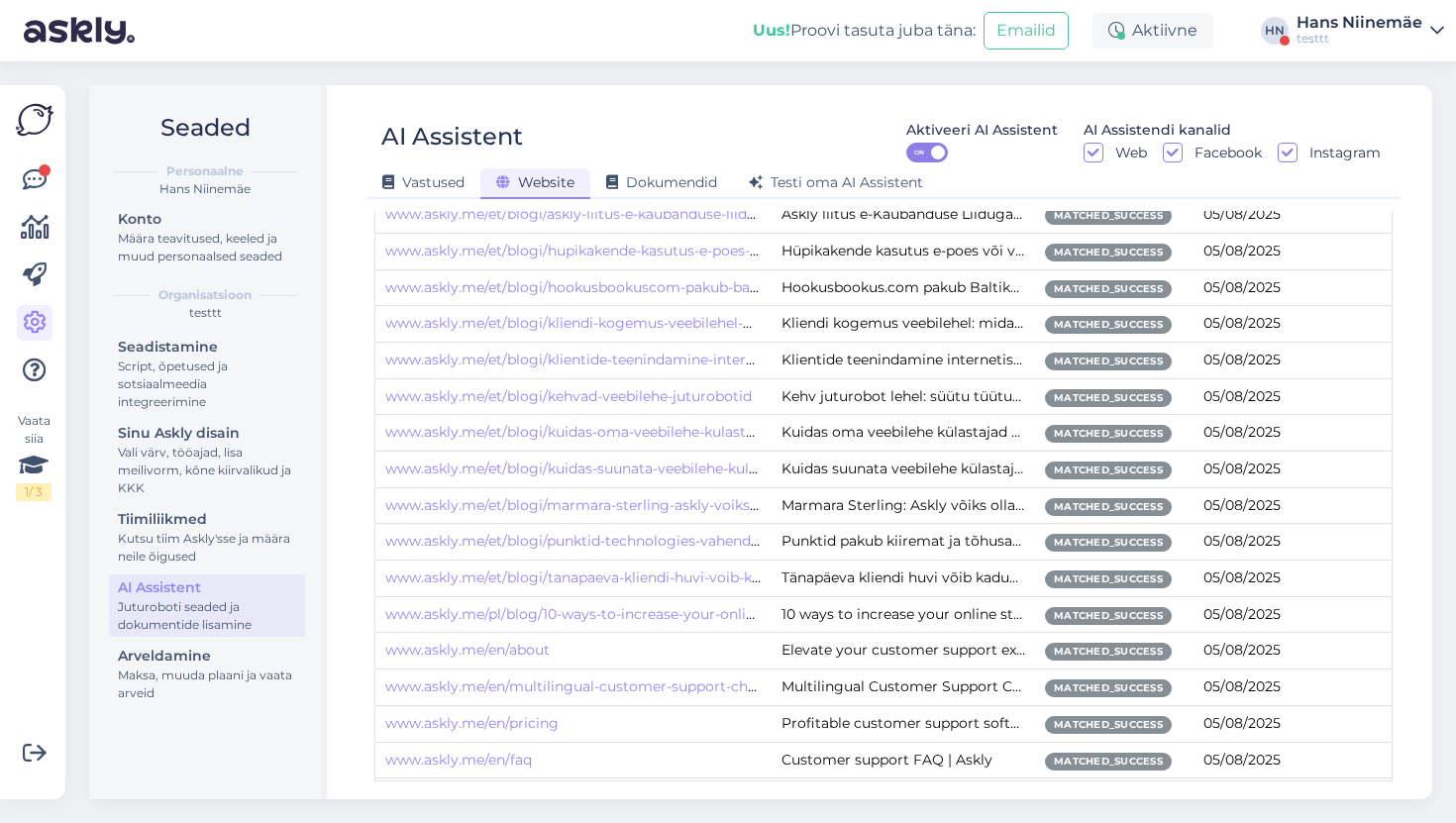 scroll, scrollTop: 0, scrollLeft: 0, axis: both 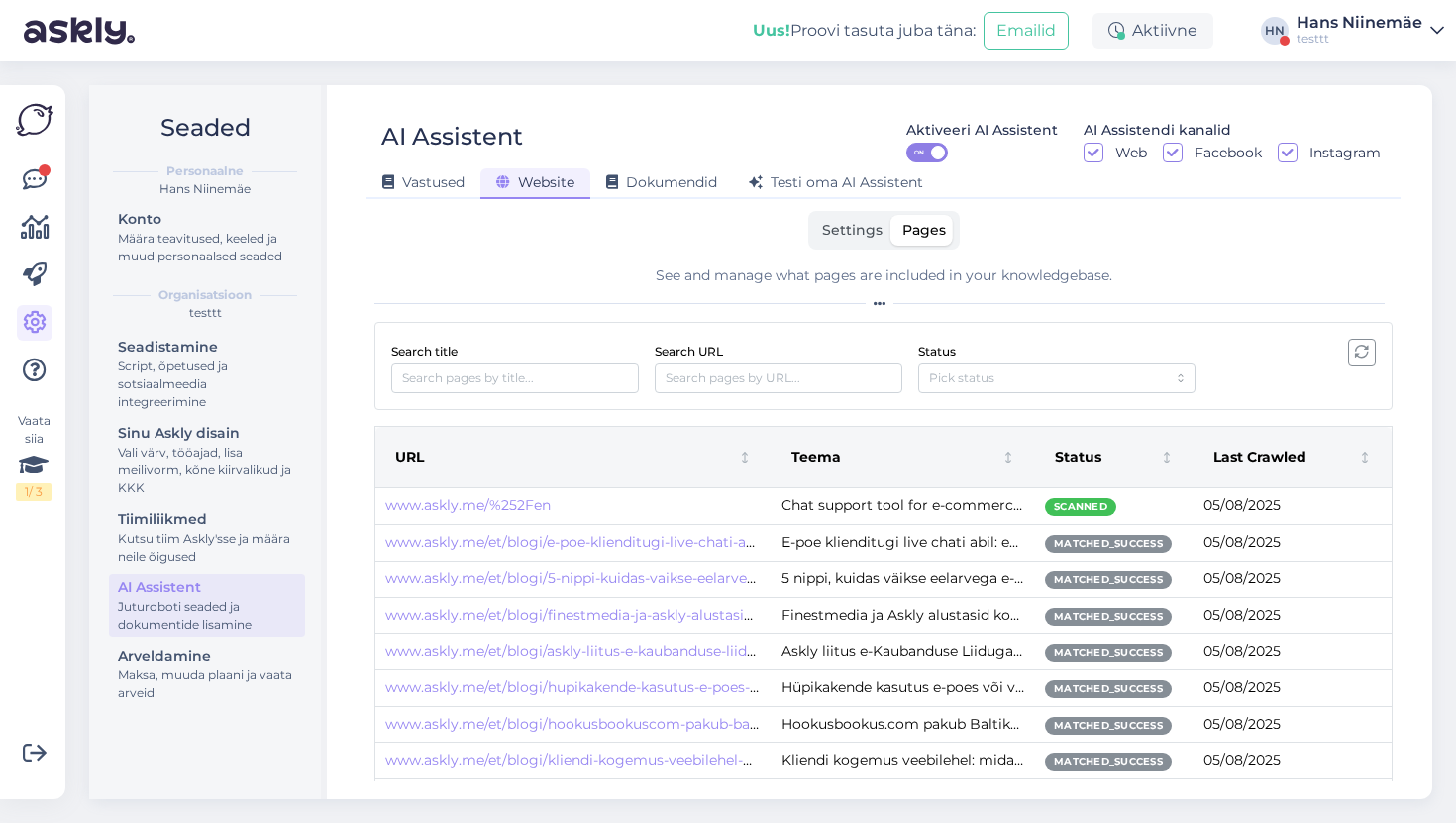 click on "Search title Search URL Status" at bounding box center [884, 365] 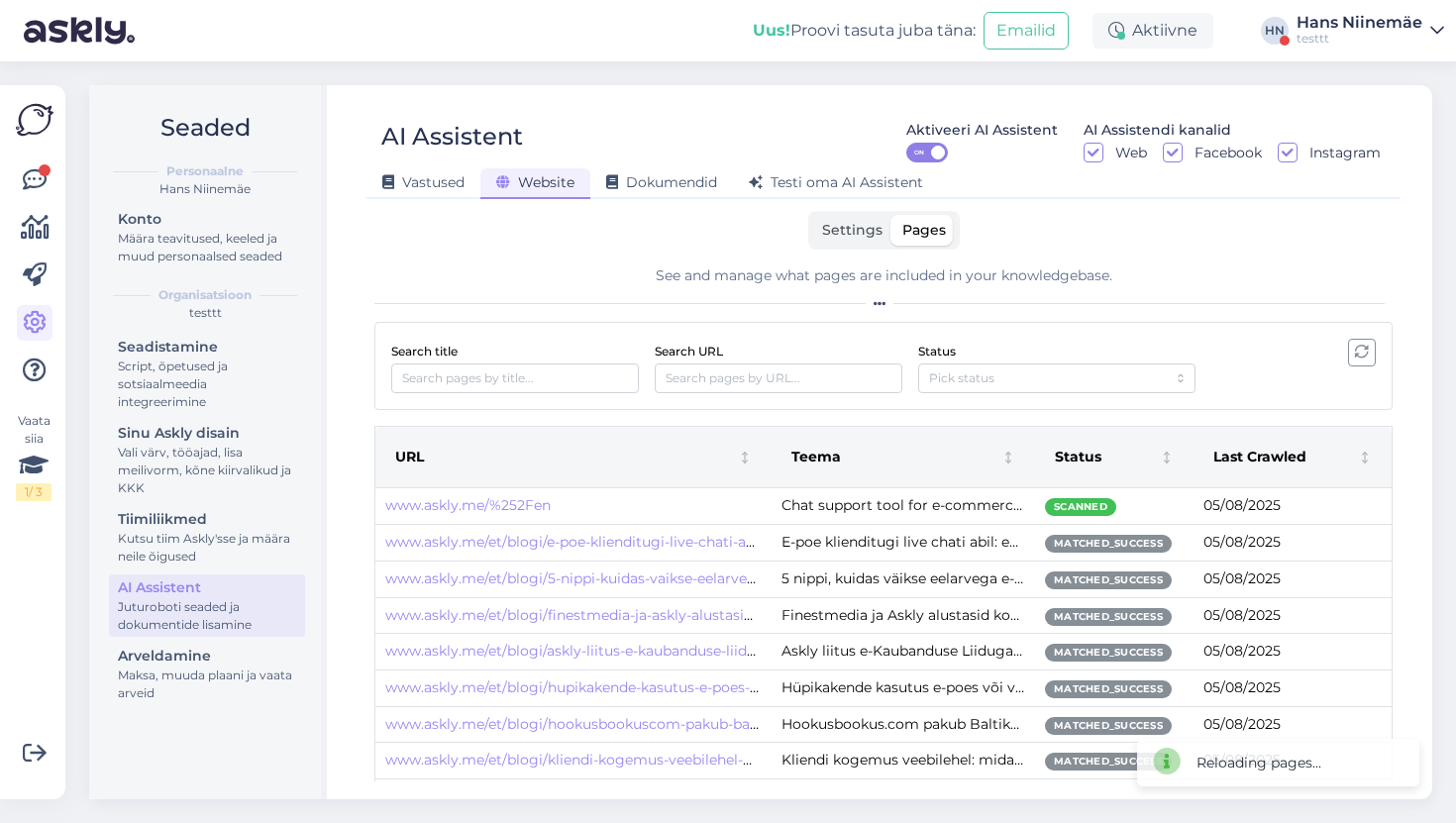 click at bounding box center [1362, 353] 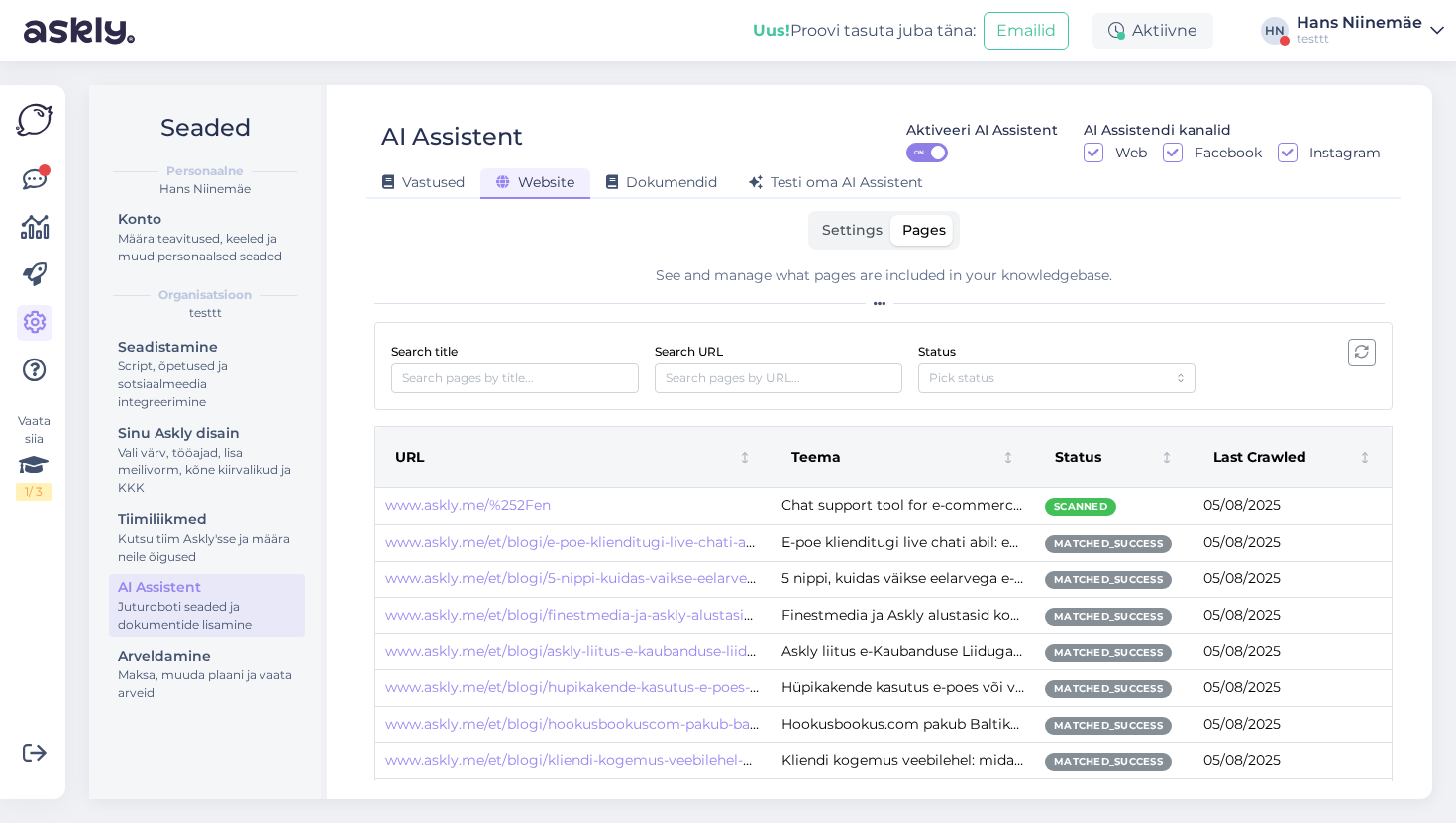 scroll, scrollTop: 1, scrollLeft: 0, axis: vertical 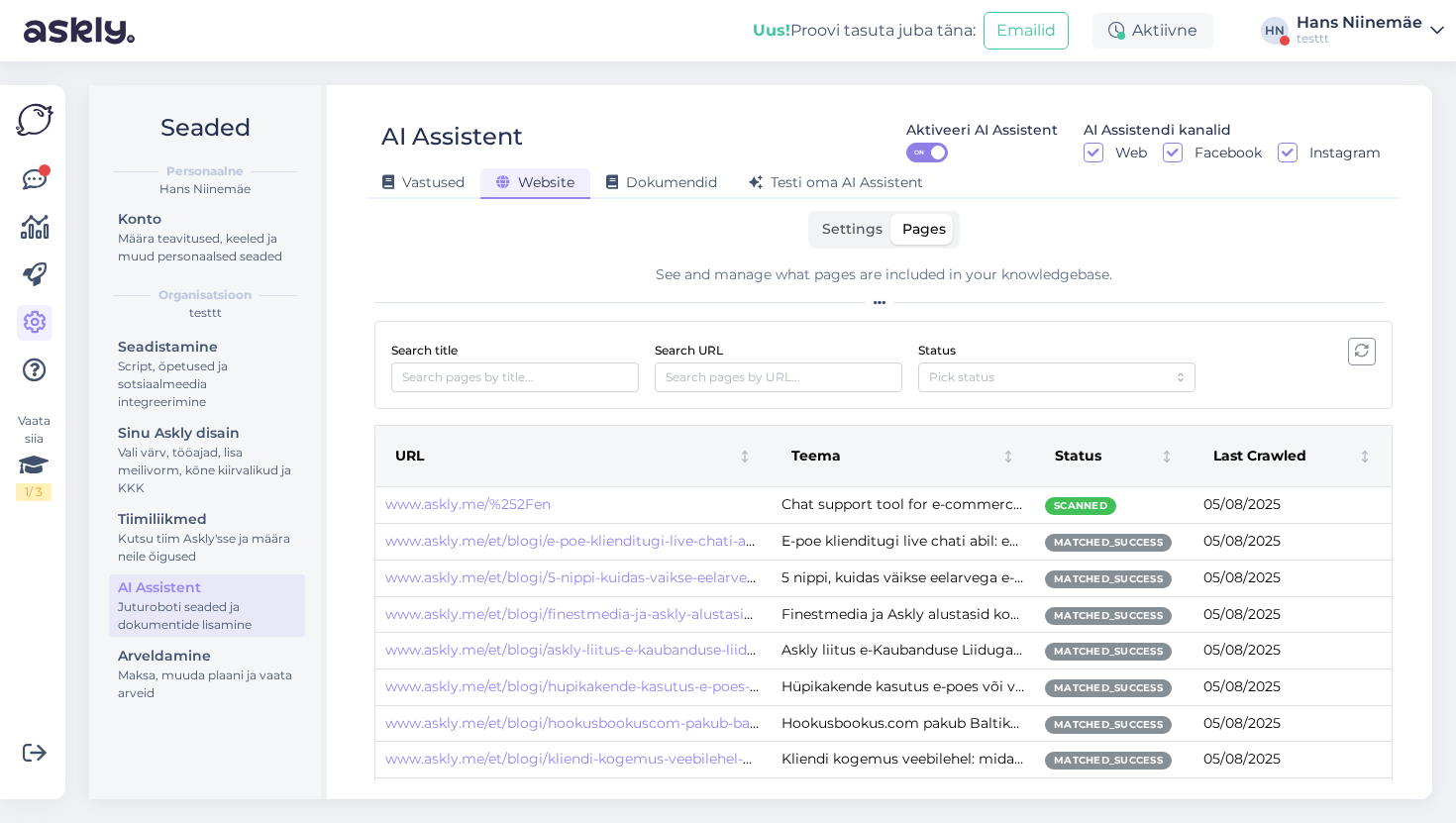 click on "Seaded Personaalne Hans Niinemäe Konto Määra teavitused, keeled ja muud personaalsed seaded Organisatsioon testtt Seadistamine Script, õpetused ja sotsiaalmeedia integreerimine Sinu Askly disain Vali värv, tööajad, lisa meilivorm, kõne kiirvalikud ja KKK Tiimiliikmed Kutsu tiim Askly'sse ja määra neile õigused AI Assistent Juturoboti seaded ja dokumentide lisamine Arveldamine Maksa, muuda plaani ja vaata arveid AI Assistent Aktiveeri AI Assistent ON AI Assistendi kanalid Web Facebook Instagram Vastused Website Dokumendid Testi oma AI Assistent Settings Pages Expand your Assistant knowledge by including your website. Done Next crawl at 3 Sept LIVE Domain Enter your website domain (e.g., https://example.com) askly.me Allowed path patterns URL patterns to include (e.g., /blog/*, /products/*) Excluded path patterns URL patterns to exclude (e.g., /admin/*, /private/*) Save See and manage what pages are included in your knowledgebase. Search title Search URL Status URL Teema Status Last Crawled Scanned" at bounding box center [767, 442] 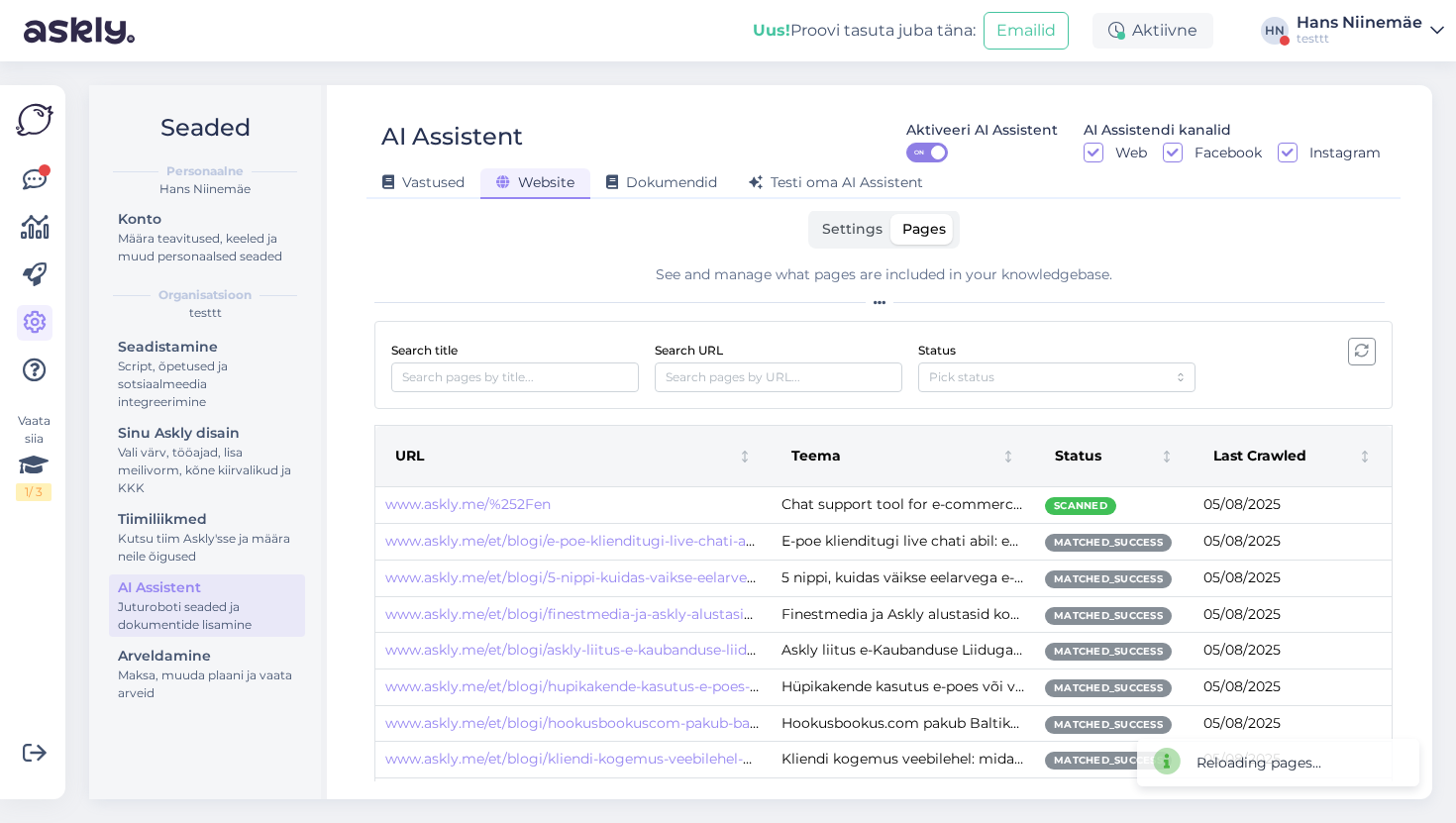 click at bounding box center [1362, 352] 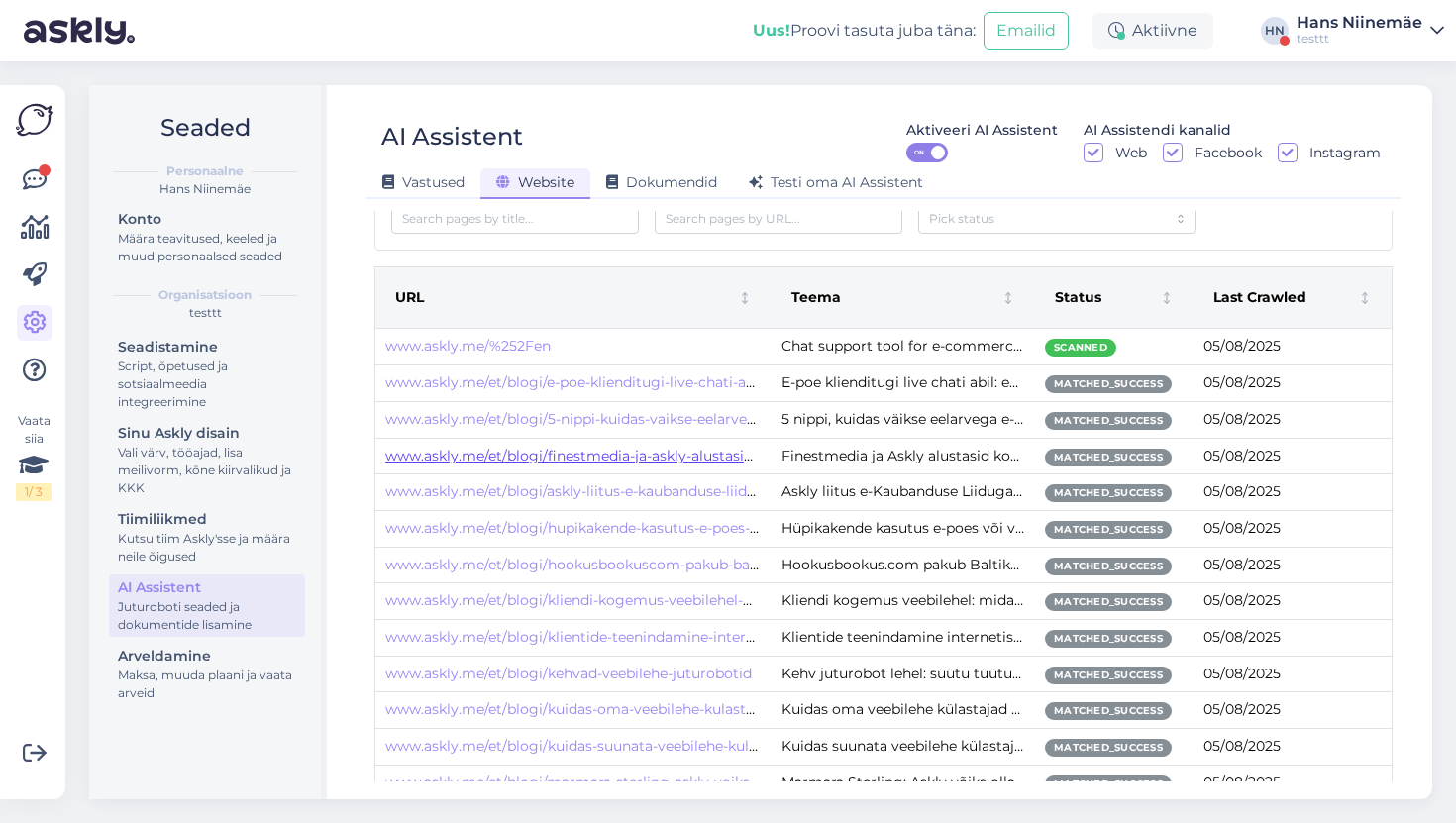 scroll, scrollTop: 437, scrollLeft: 0, axis: vertical 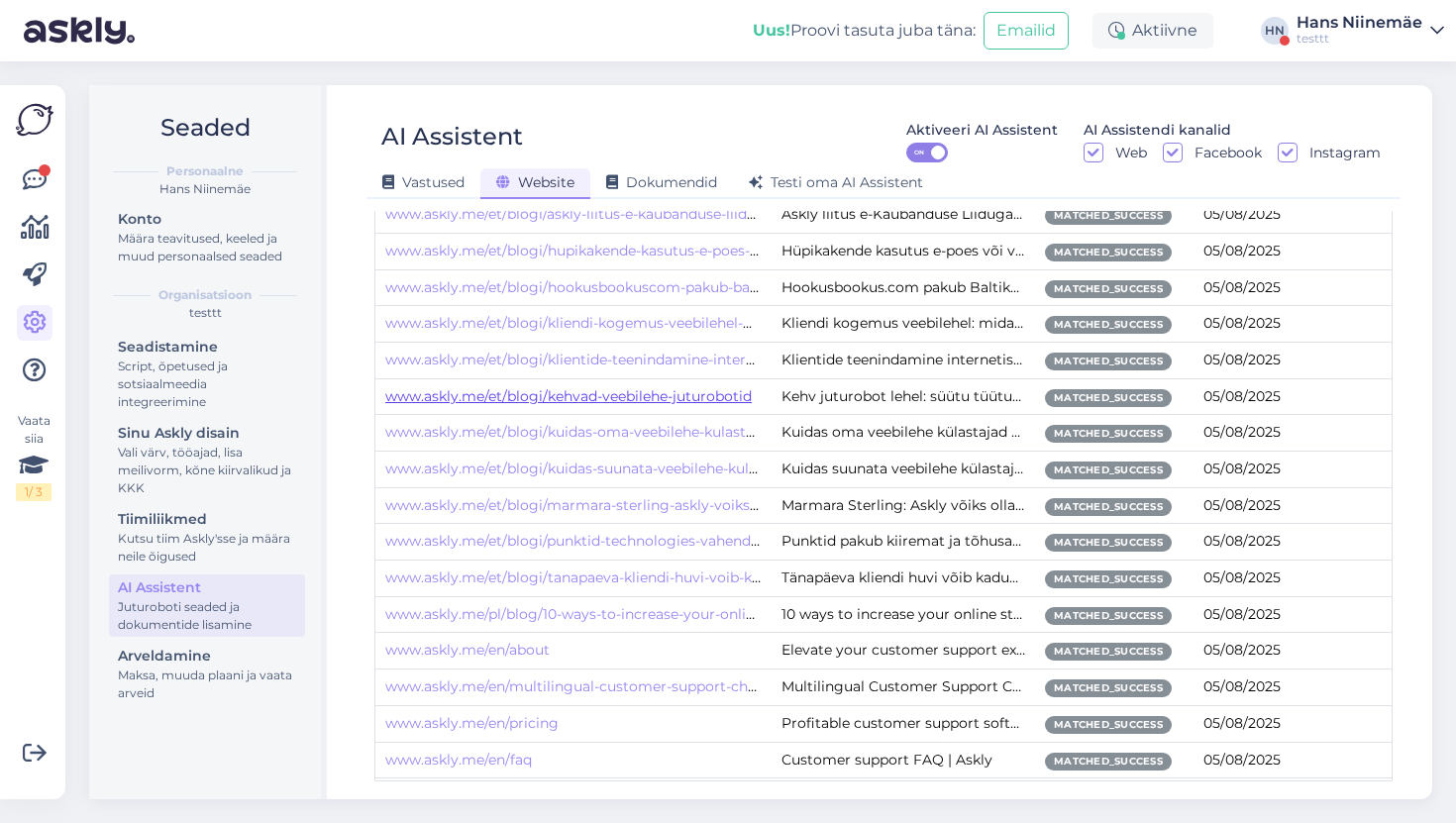 click on "www.askly.me/et/blogi/kehvad-veebilehe-juturobotid" at bounding box center (569, 396) 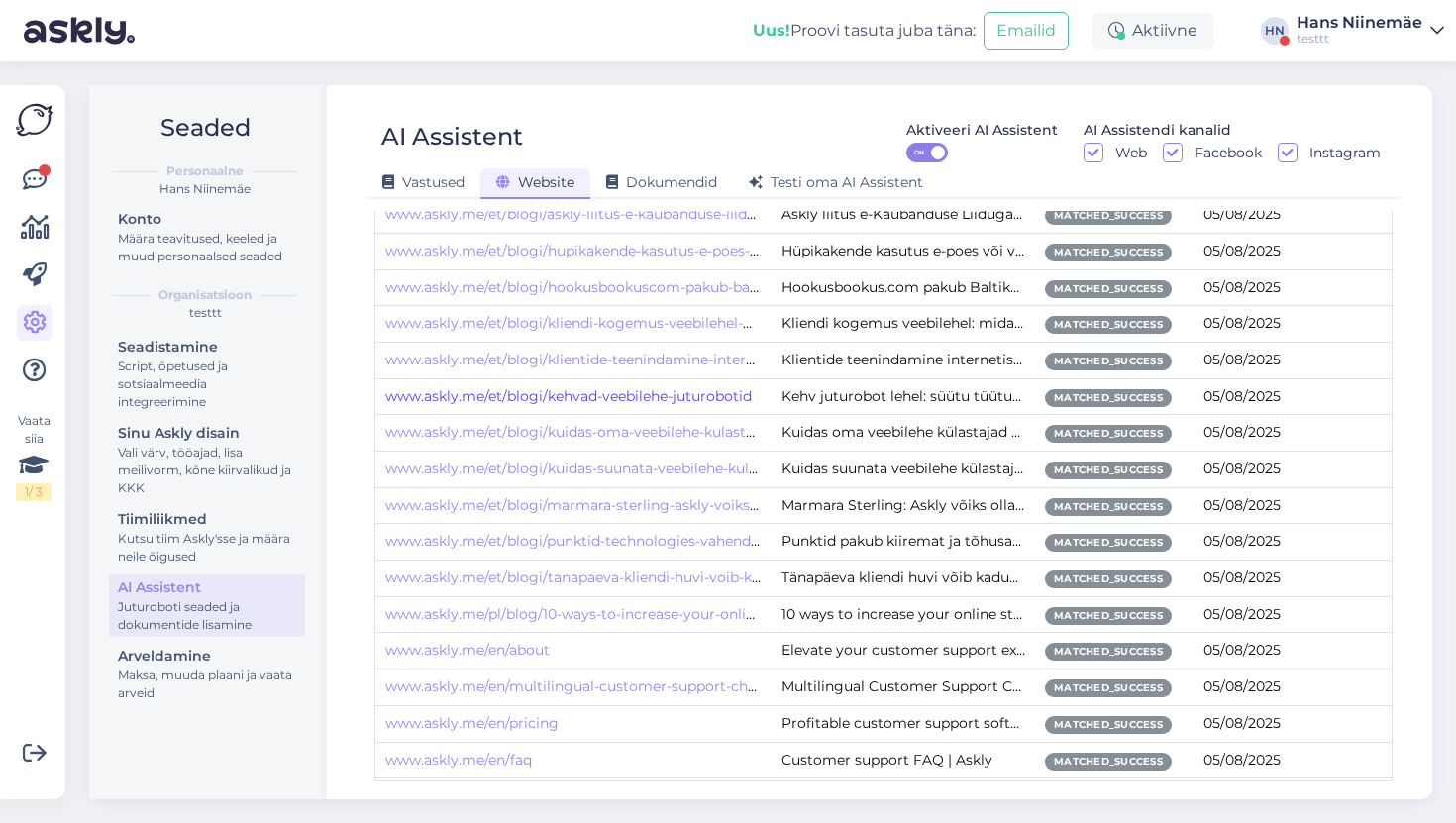 scroll, scrollTop: 0, scrollLeft: 0, axis: both 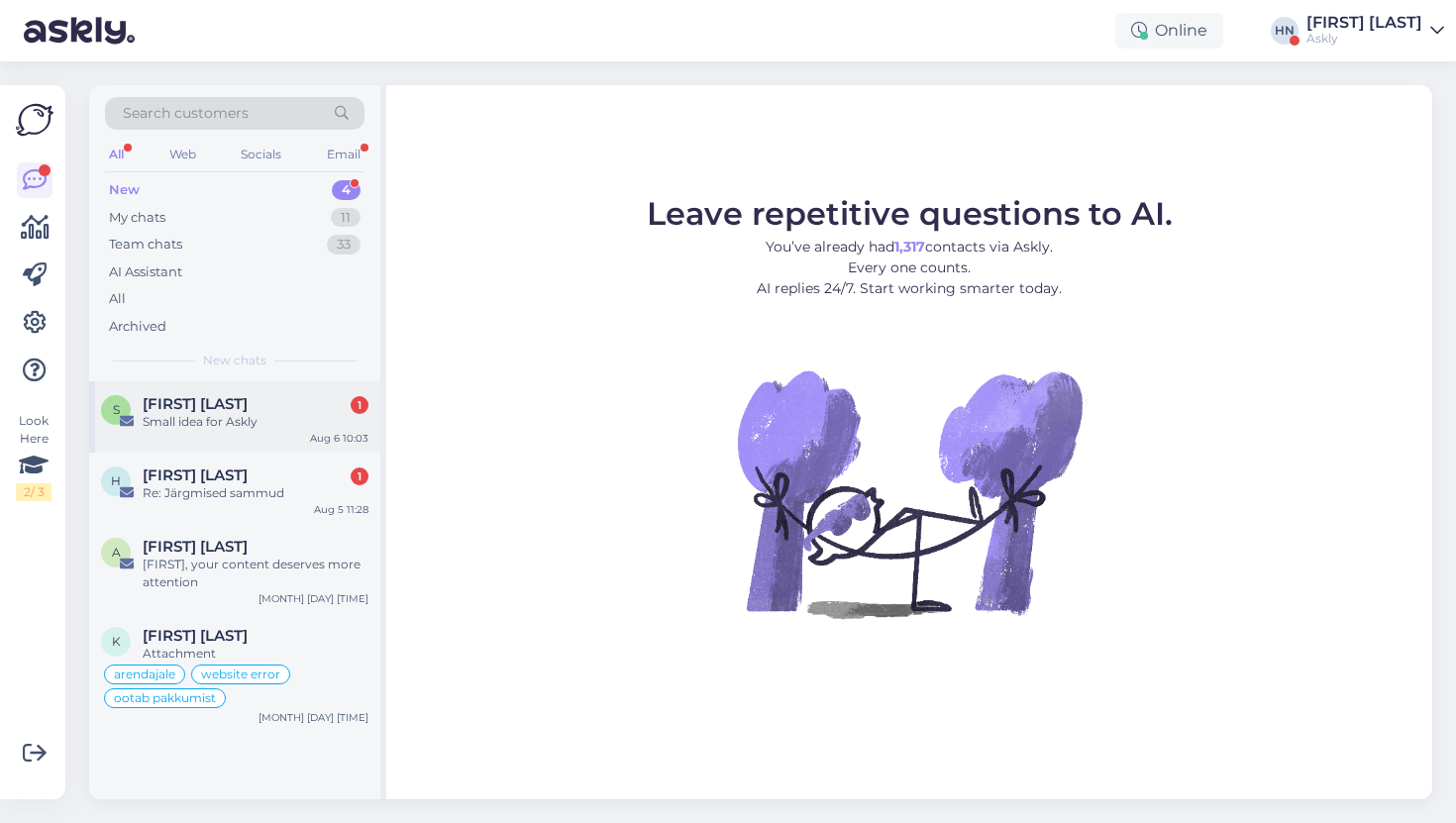 click on "S Simen Haegstad 1 Small idea for Askly Aug 6 10:03" at bounding box center [235, 417] 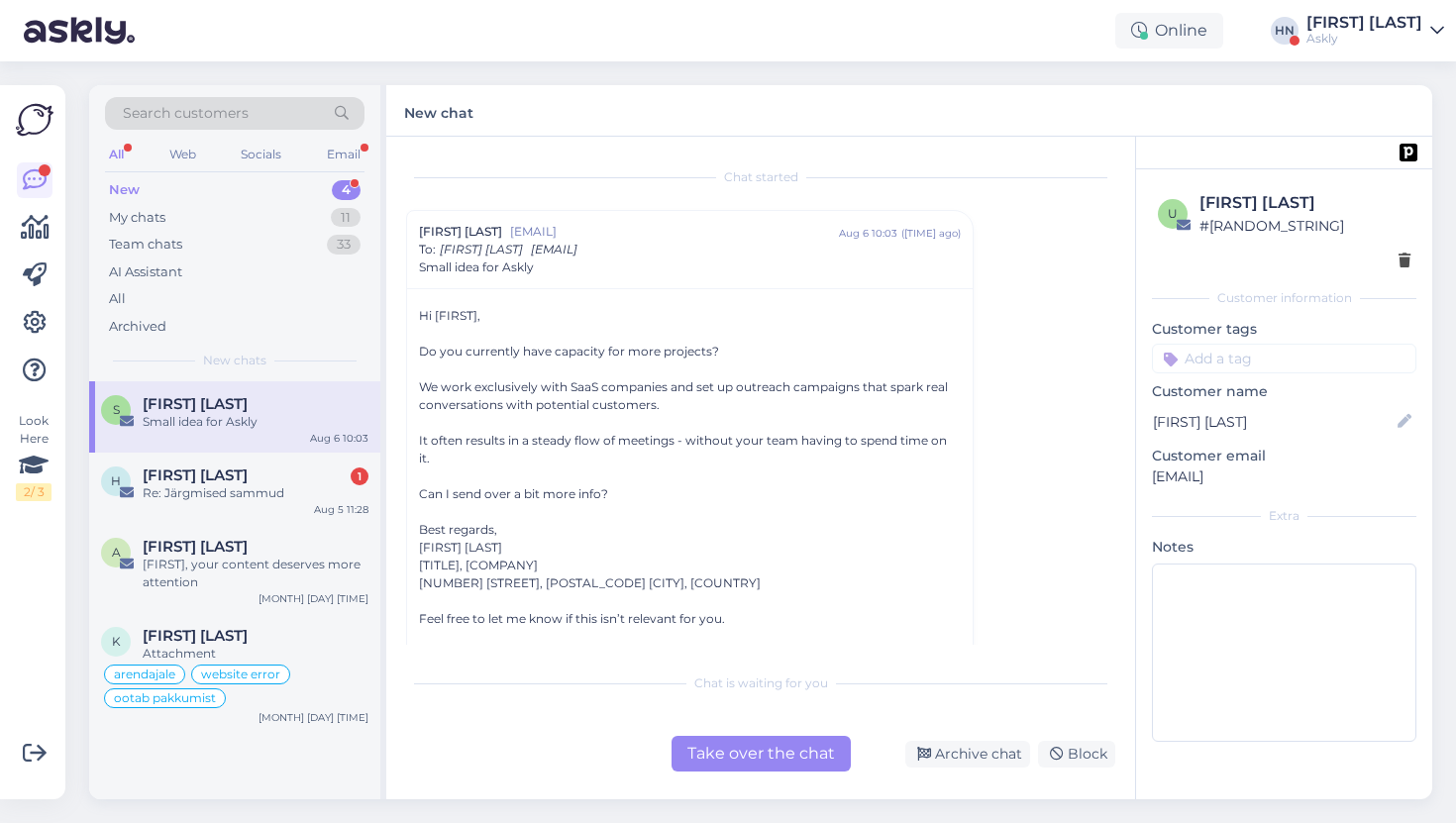 click on "Hi Sandra, Do you currently have capacity for more projects? We work exclusively with SaaS companies and set up outreach campaigns that spark real conversations with potential customers. It often results in a steady flow of meetings - without your team having to spend time on it. Can I send over a bit more info? Best regards, Simen Hægstad Co-Founder, Leadisky Vinneslia 30, 3057 Solbergelva, Norway Feel free to let me know if this isn’t relevant for you." at bounding box center (689, 485) 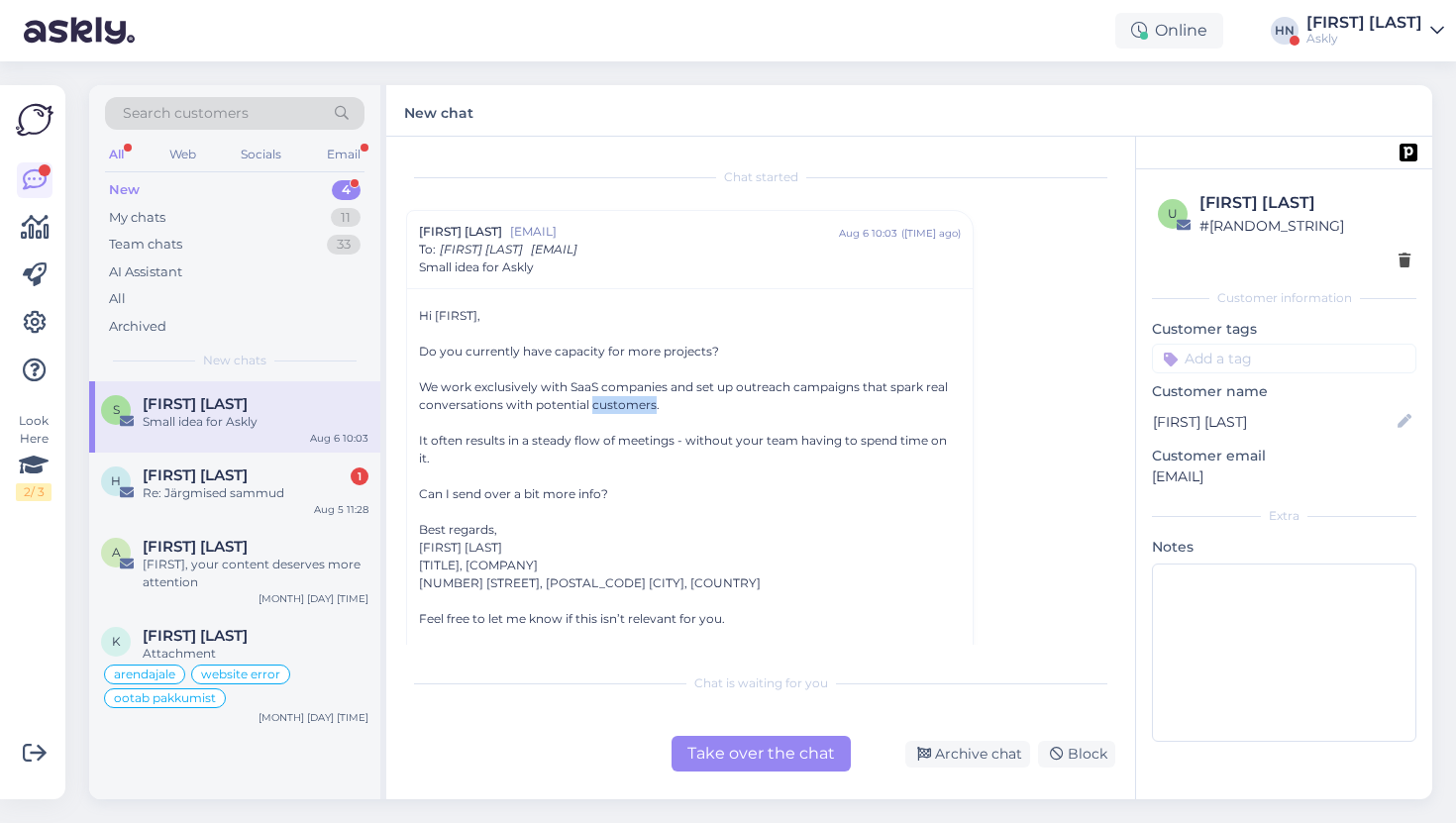 click on "Hi Sandra, Do you currently have capacity for more projects? We work exclusively with SaaS companies and set up outreach campaigns that spark real conversations with potential customers. It often results in a steady flow of meetings - without your team having to spend time on it. Can I send over a bit more info? Best regards, Simen Hægstad Co-Founder, Leadisky Vinneslia 30, 3057 Solbergelva, Norway Feel free to let me know if this isn’t relevant for you." at bounding box center [689, 485] 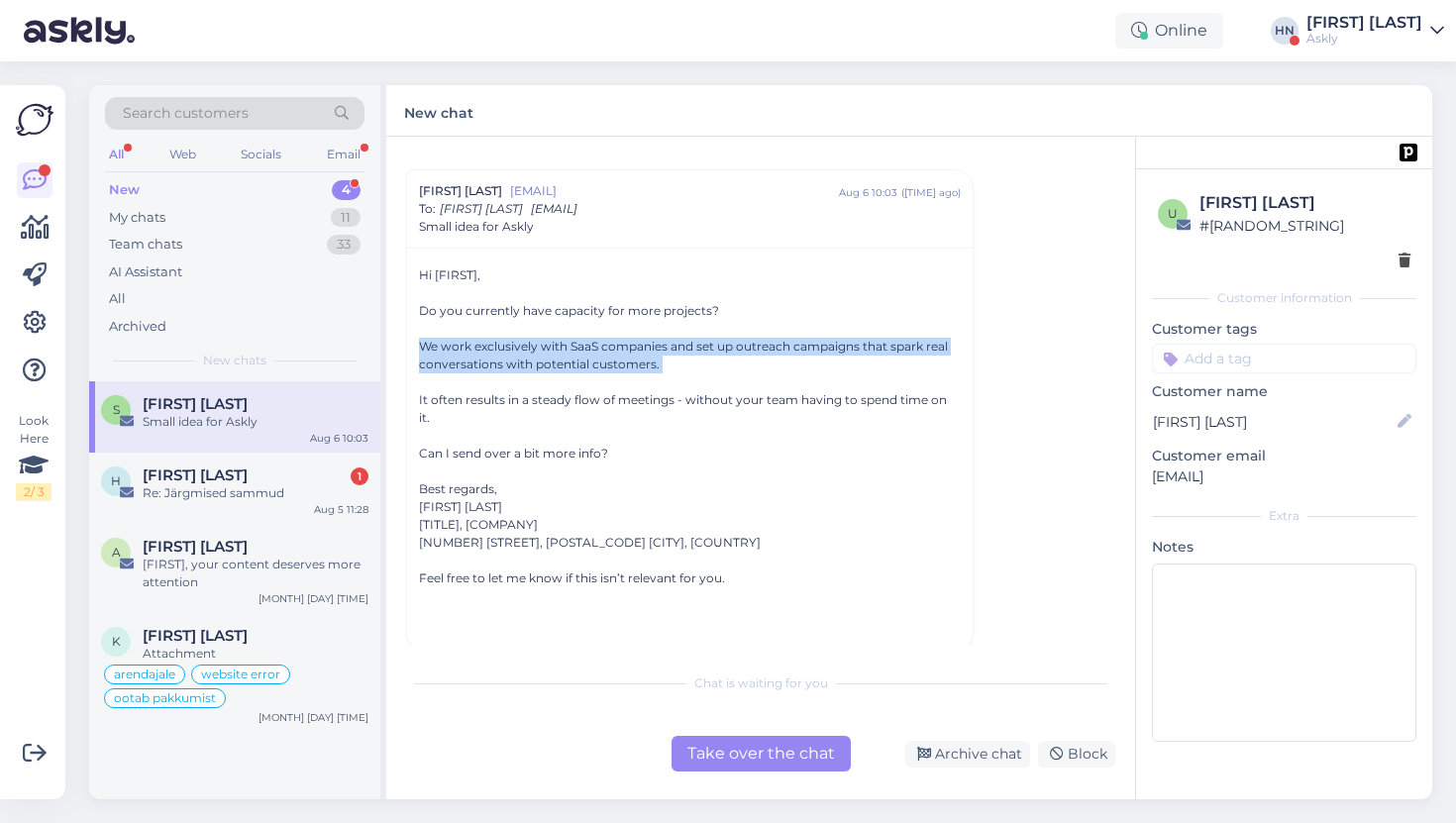 scroll, scrollTop: 42, scrollLeft: 0, axis: vertical 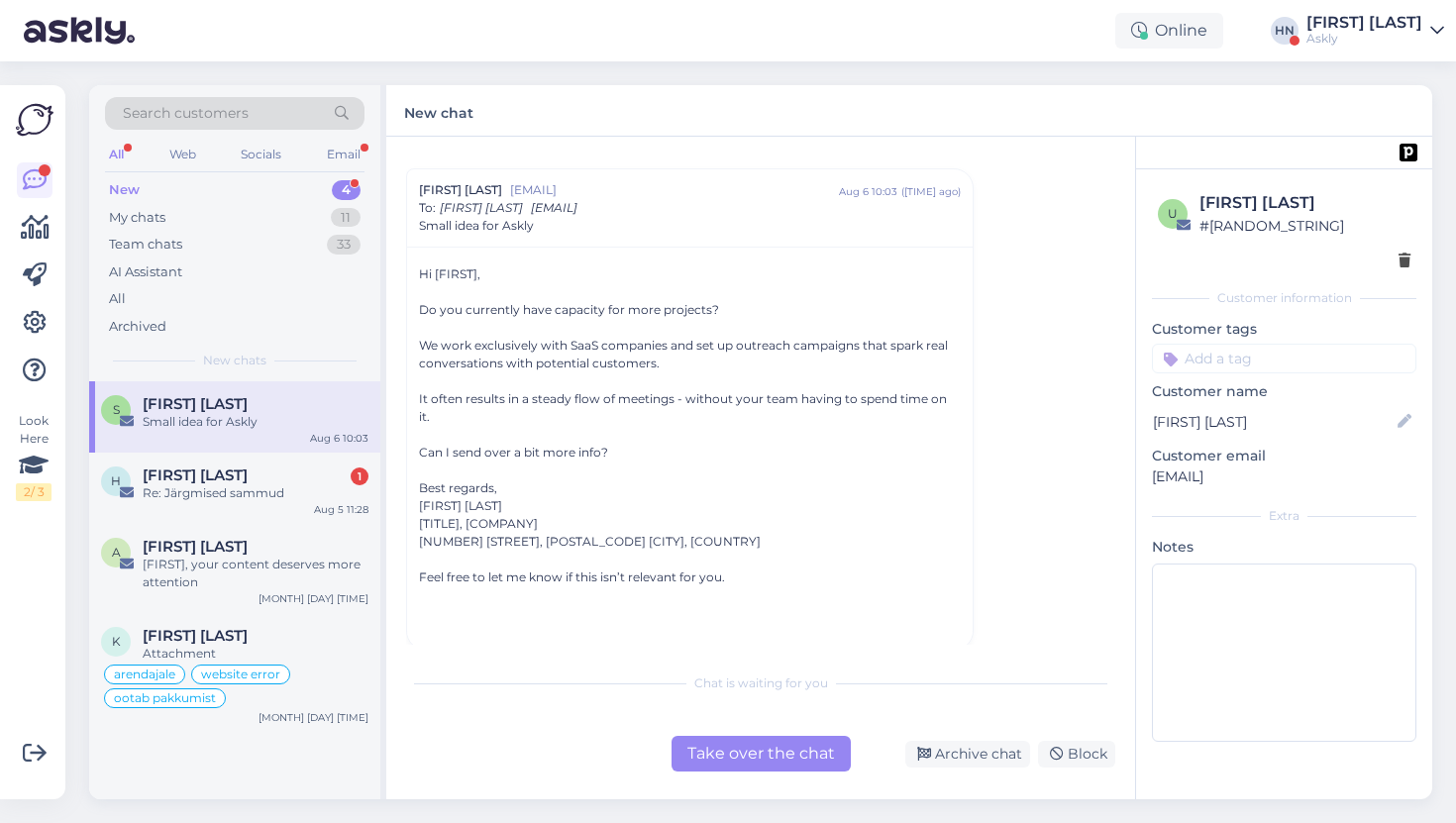 click on "Hi Sandra, Do you currently have capacity for more projects? We work exclusively with SaaS companies and set up outreach campaigns that spark real conversations with potential customers. It often results in a steady flow of meetings - without your team having to spend time on it. Can I send over a bit more info? Best regards, Simen Hægstad Co-Founder, Leadisky Vinneslia 30, 3057 Solbergelva, Norway Feel free to let me know if this isn’t relevant for you." at bounding box center (689, 444) 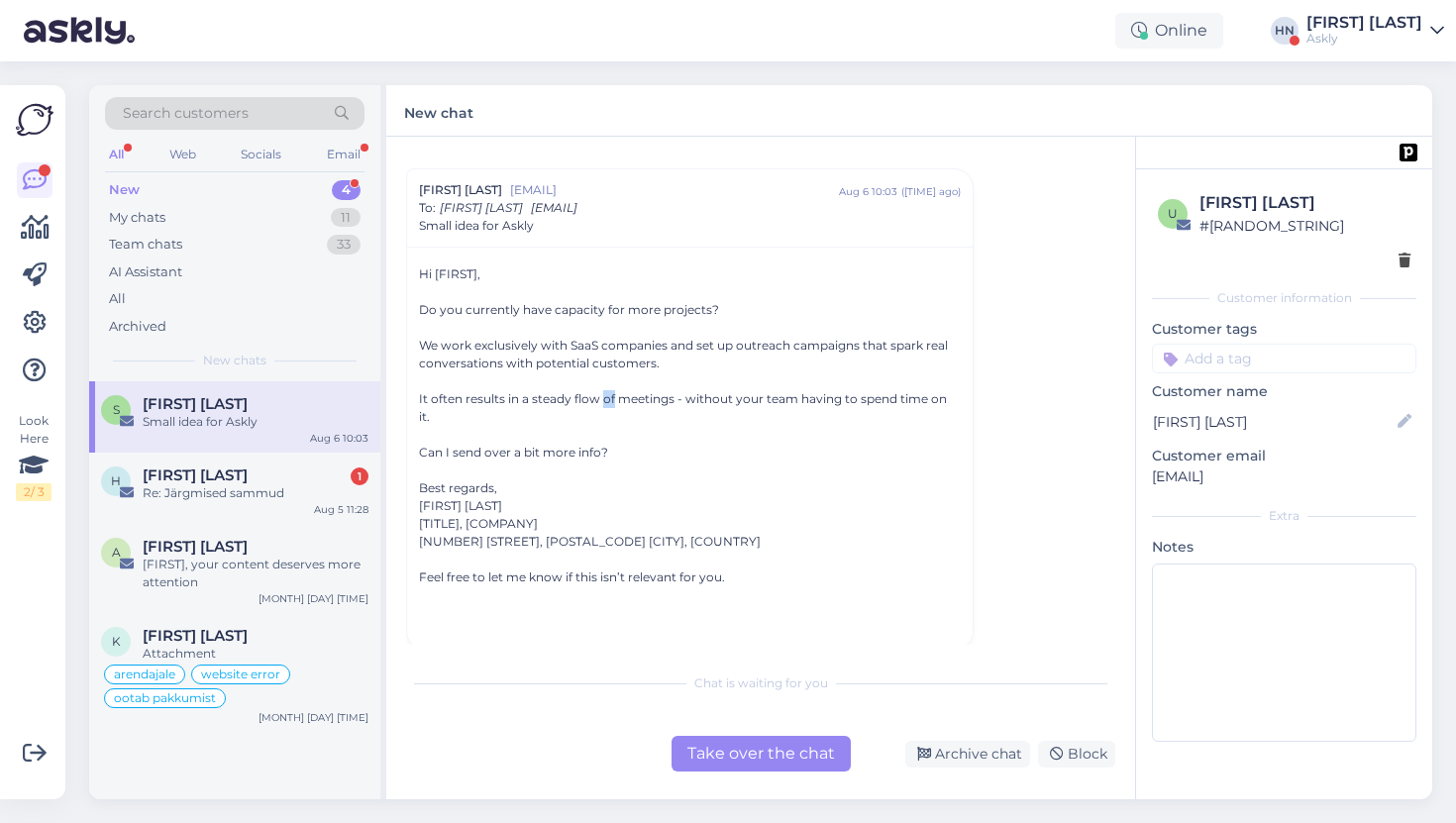 click on "Hi Sandra, Do you currently have capacity for more projects? We work exclusively with SaaS companies and set up outreach campaigns that spark real conversations with potential customers. It often results in a steady flow of meetings - without your team having to spend time on it. Can I send over a bit more info? Best regards, Simen Hægstad Co-Founder, Leadisky Vinneslia 30, 3057 Solbergelva, Norway Feel free to let me know if this isn’t relevant for you." at bounding box center [689, 444] 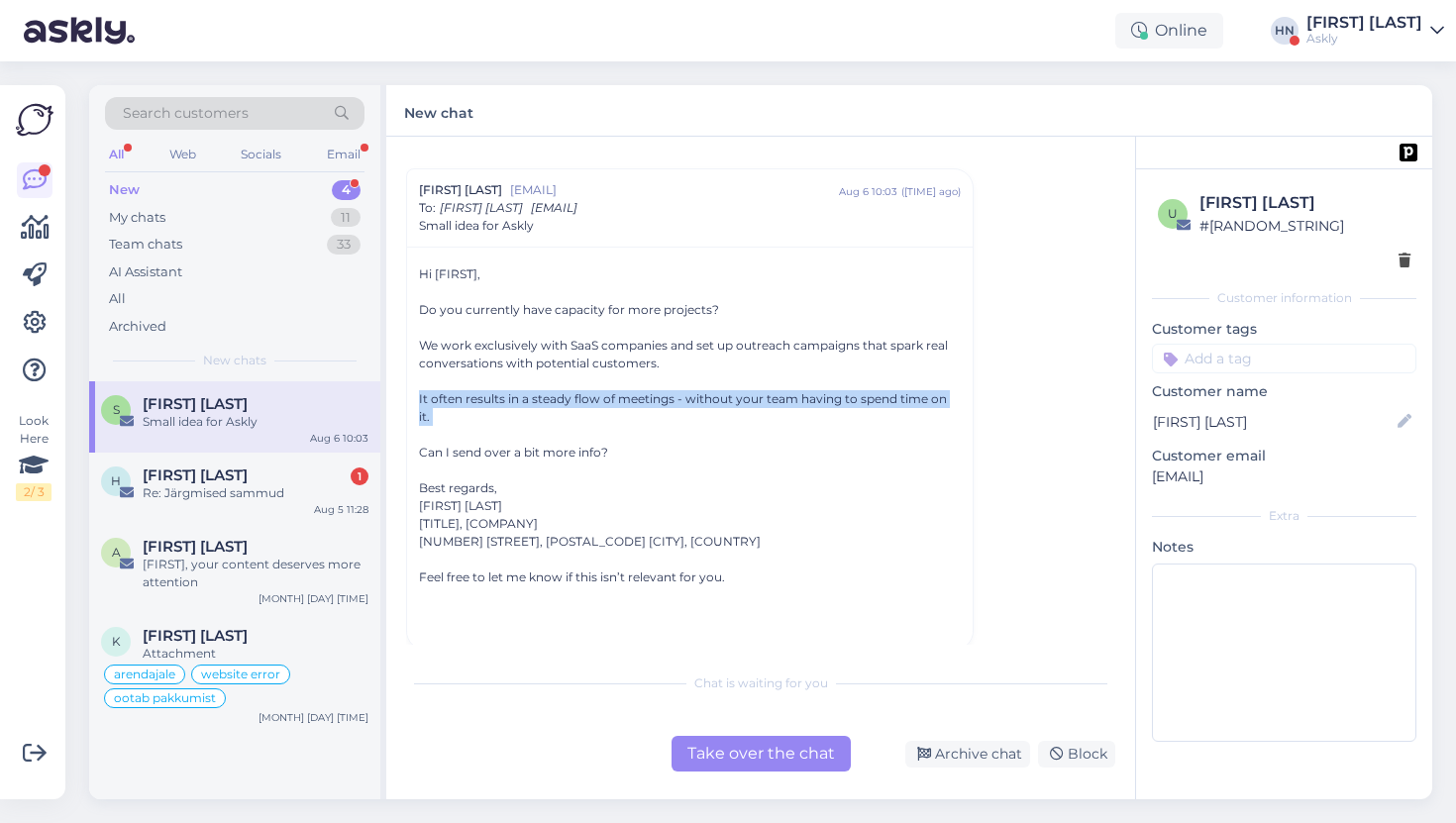click on "Hi Sandra, Do you currently have capacity for more projects? We work exclusively with SaaS companies and set up outreach campaigns that spark real conversations with potential customers. It often results in a steady flow of meetings - without your team having to spend time on it. Can I send over a bit more info? Best regards, Simen Hægstad Co-Founder, Leadisky Vinneslia 30, 3057 Solbergelva, Norway Feel free to let me know if this isn’t relevant for you." at bounding box center (689, 444) 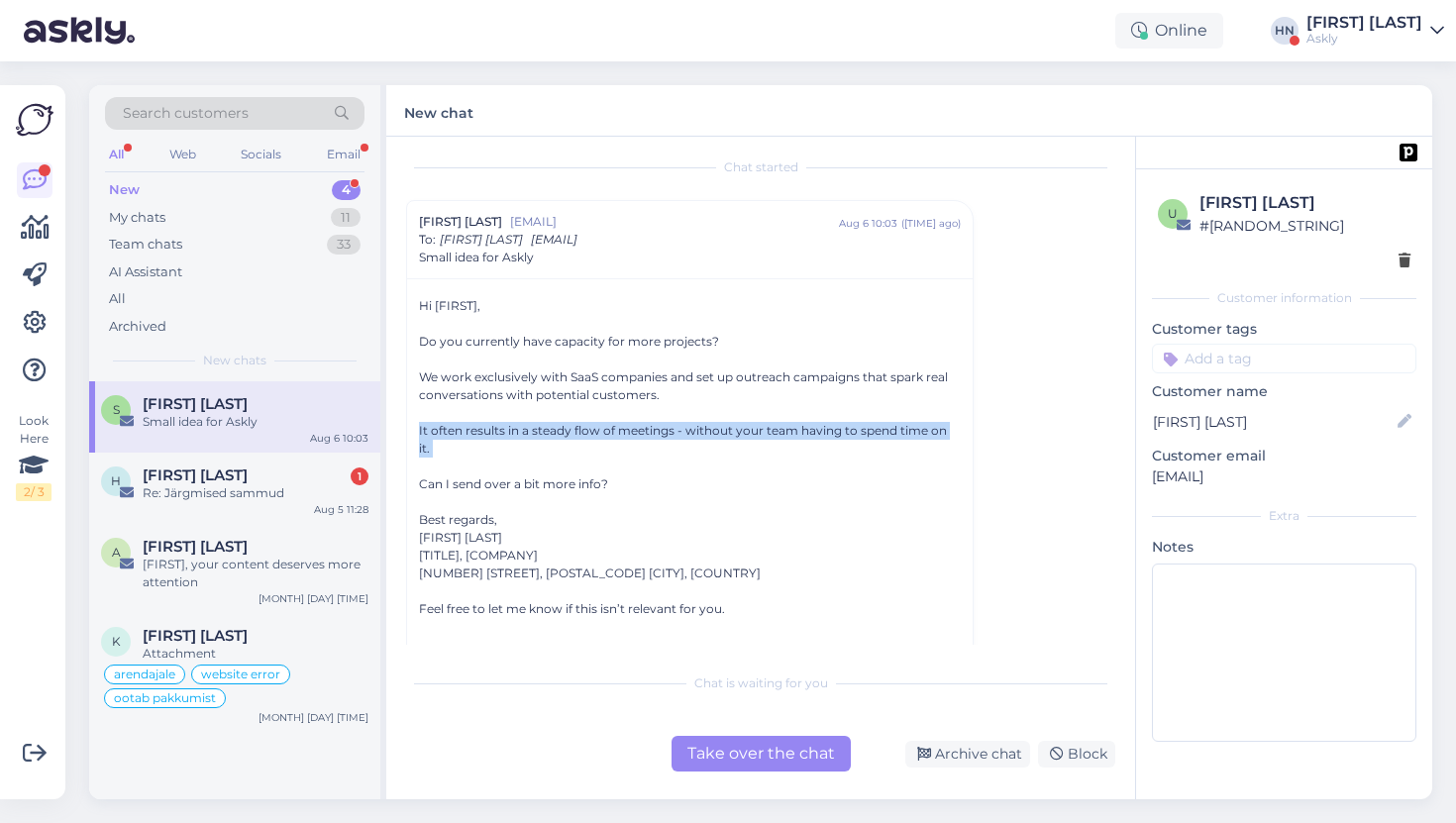 scroll, scrollTop: 0, scrollLeft: 0, axis: both 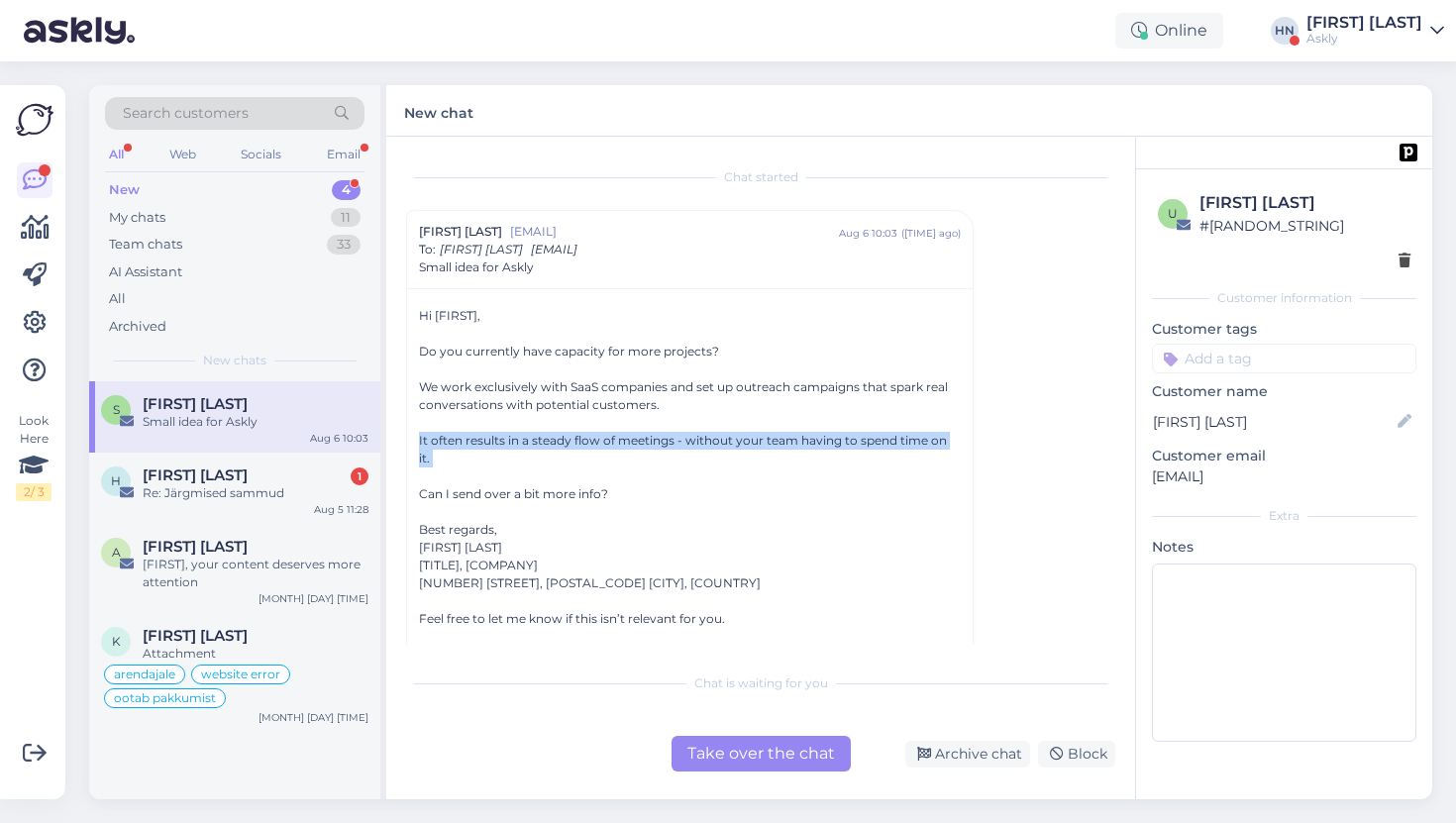drag, startPoint x: 737, startPoint y: 235, endPoint x: 634, endPoint y: 237, distance: 103.019416 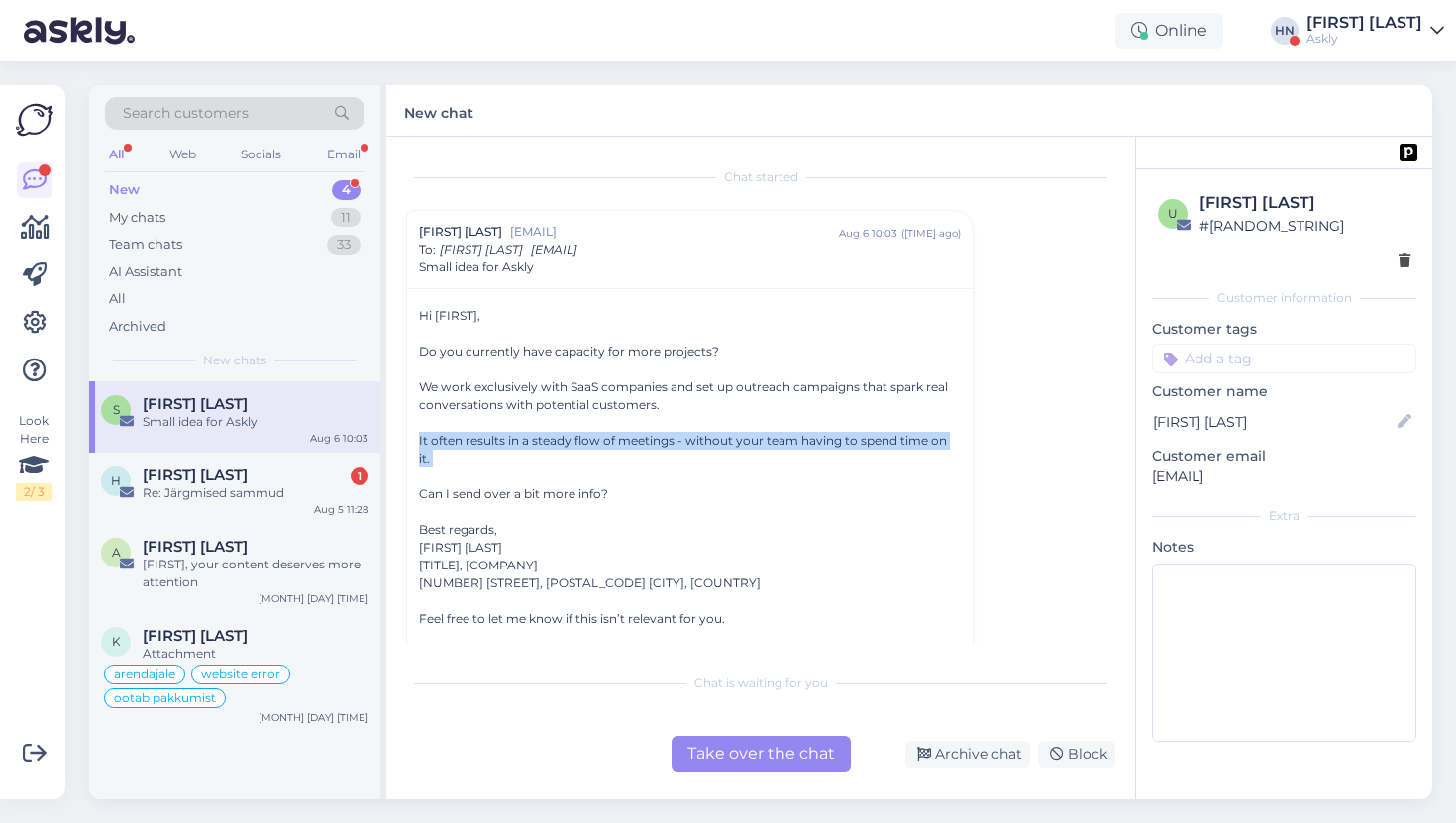 click on "simenhaegstad@meetieadisky.co" at bounding box center [675, 232] 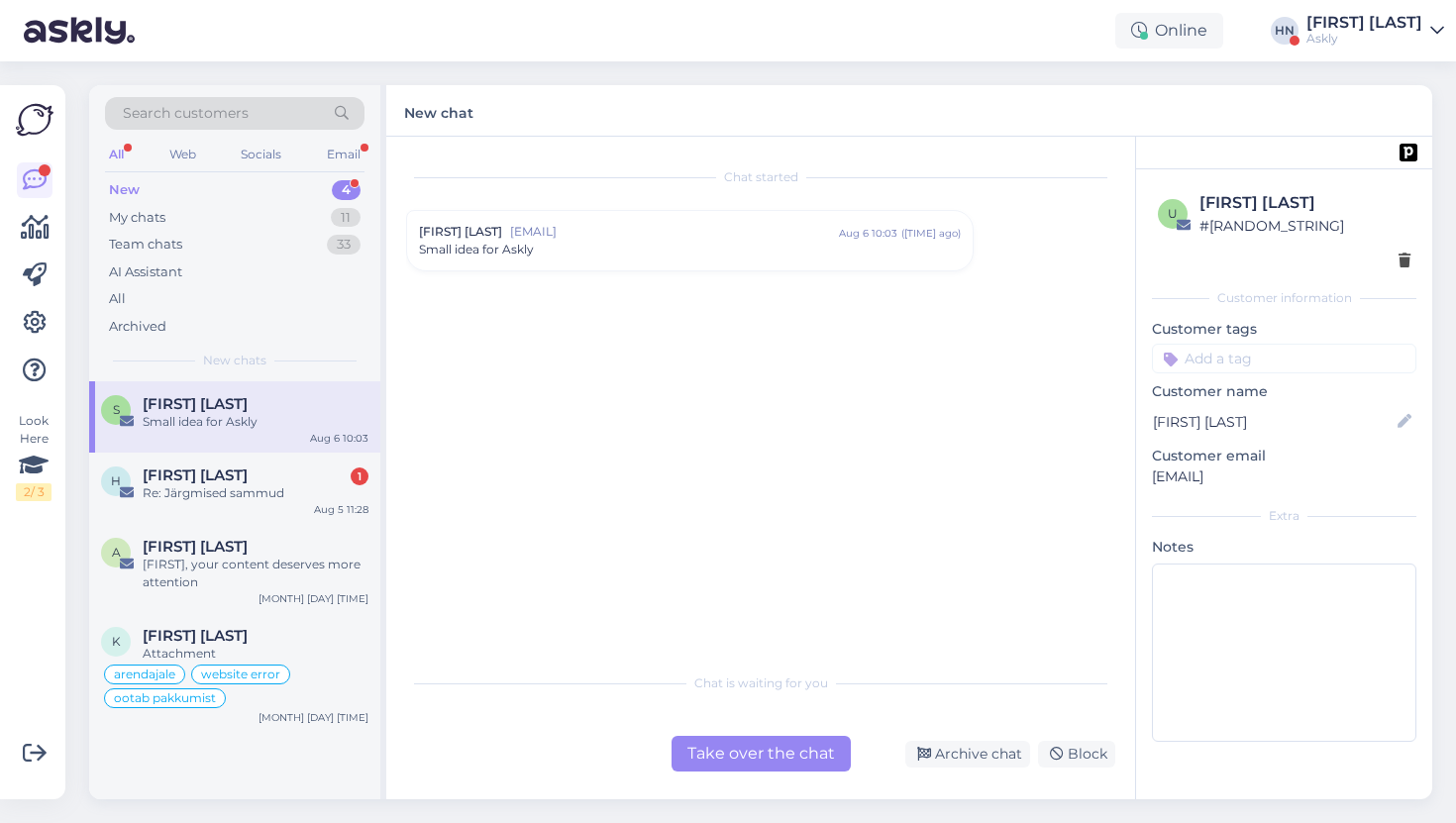 copy on "meetieadisky.co" 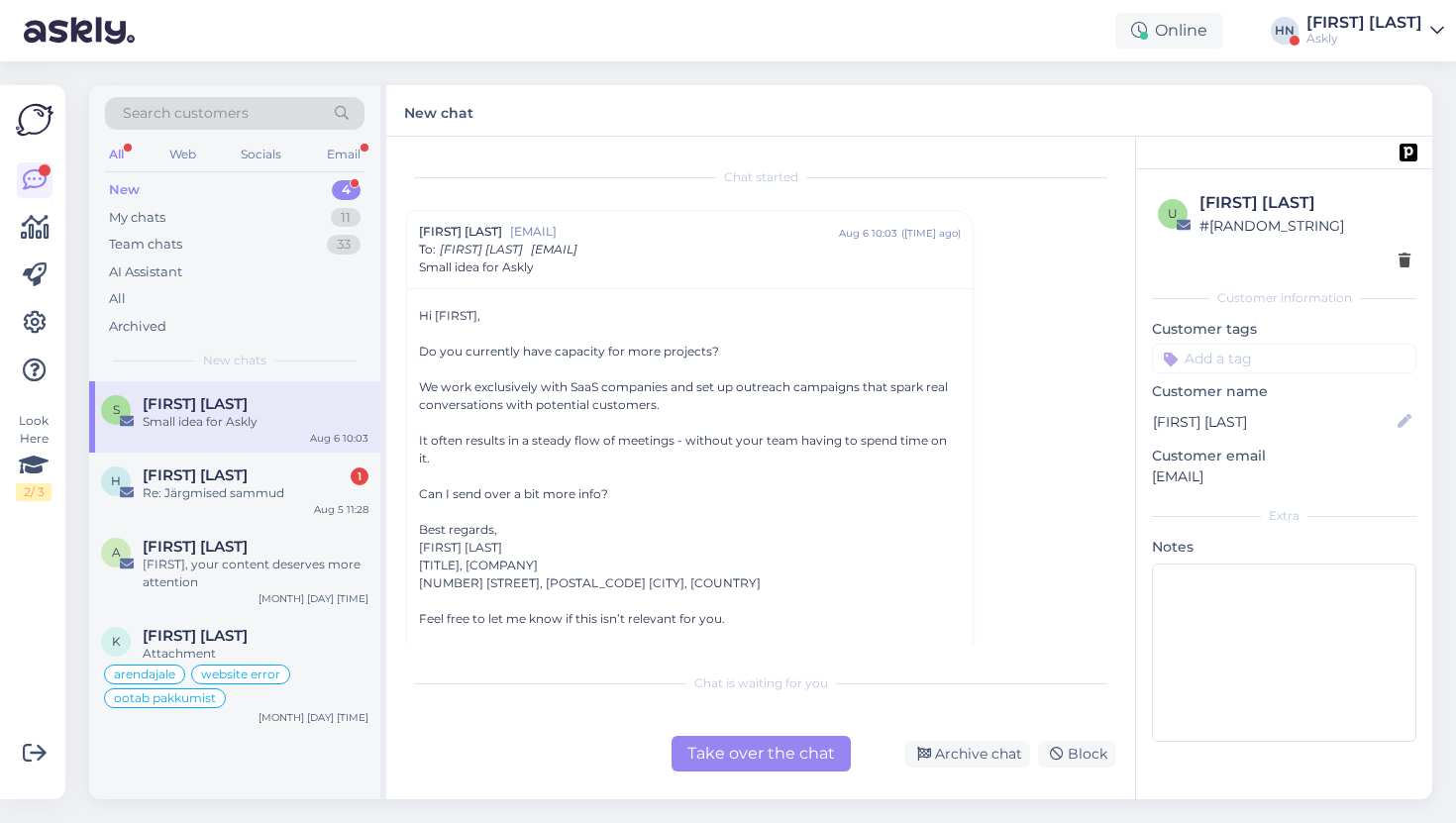 drag, startPoint x: 1278, startPoint y: 478, endPoint x: 1401, endPoint y: 480, distance: 123.01626 